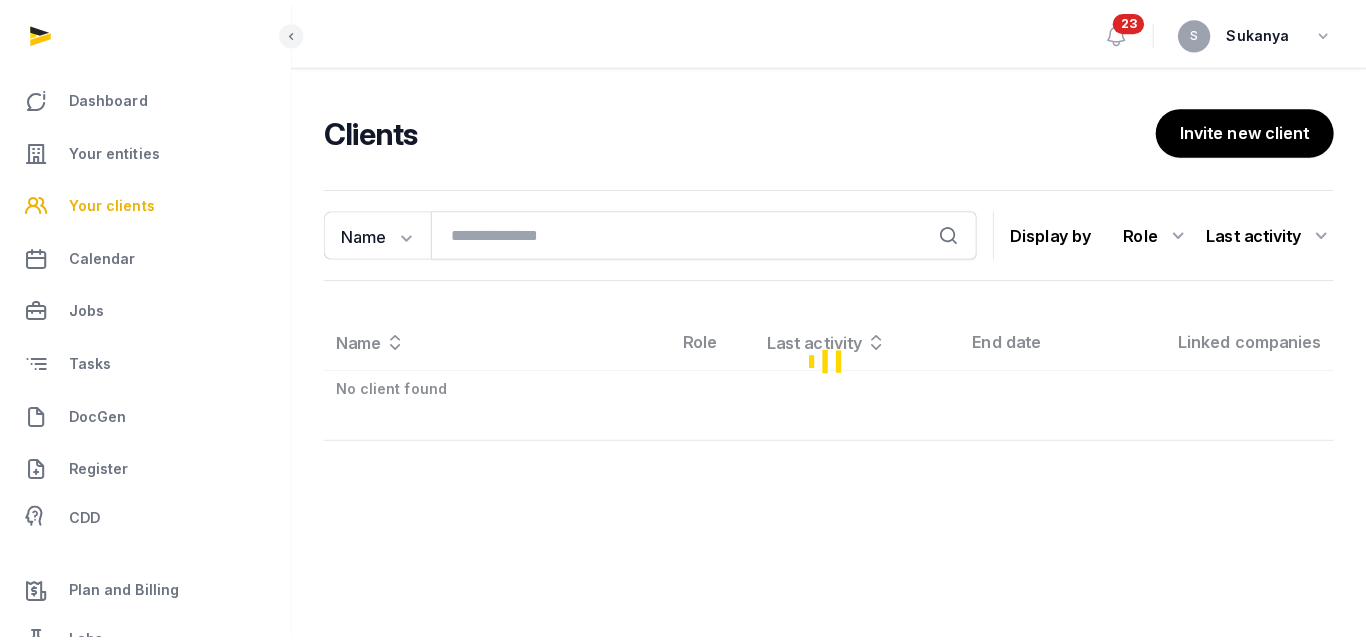 scroll, scrollTop: 0, scrollLeft: 0, axis: both 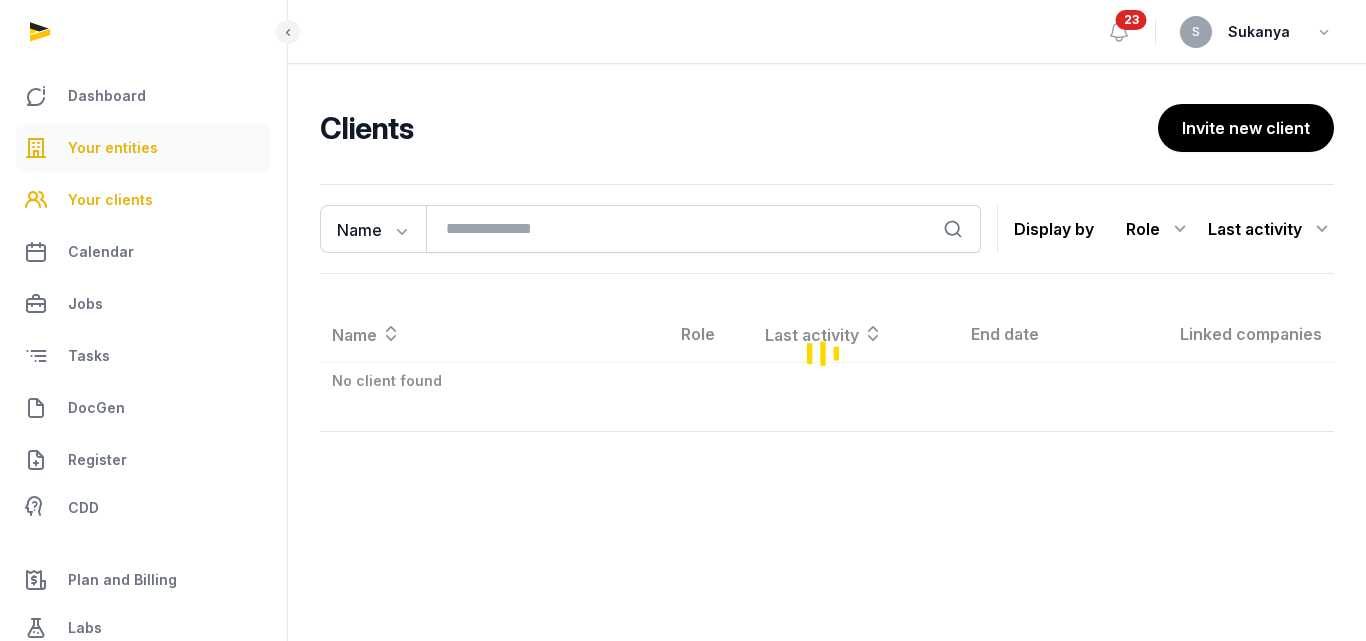 click on "Your entities" at bounding box center [113, 148] 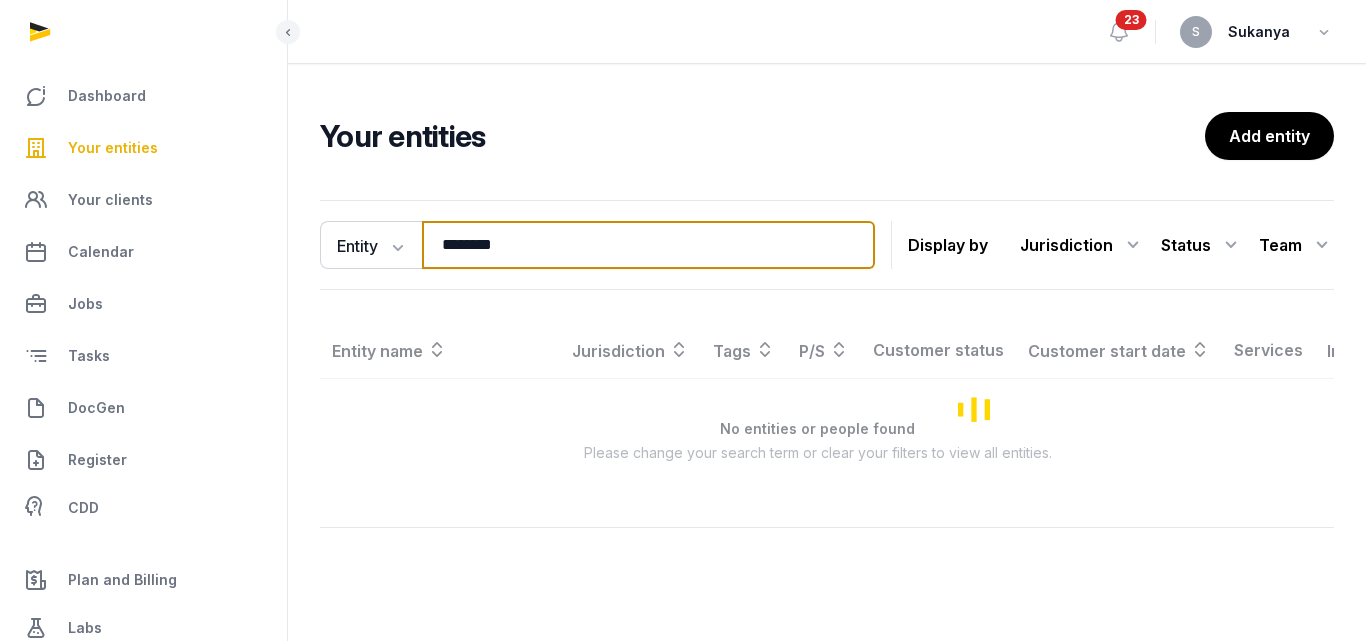 drag, startPoint x: 547, startPoint y: 239, endPoint x: 295, endPoint y: 263, distance: 253.14027 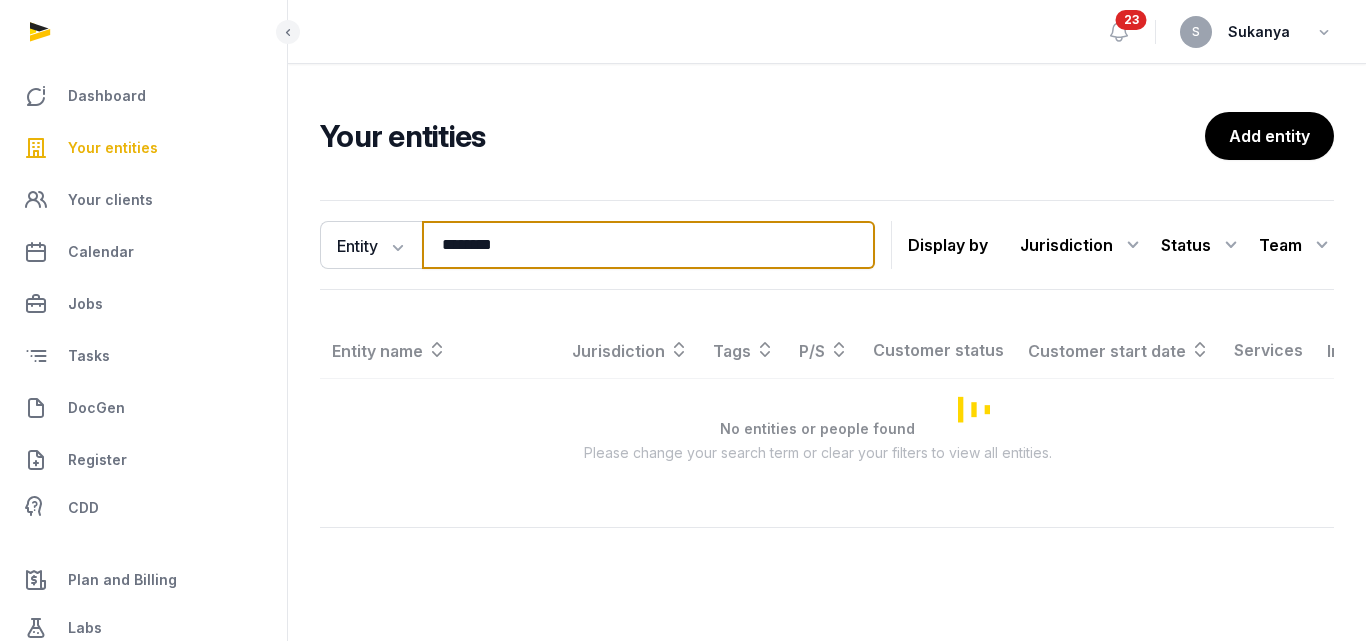 click on "Entity   Entity   People   Tags  Services ******** Search Display by  Jurisdiction  All jurisdiction  Status   All statuses  Lead Customer Churned None  Team  All members  Entity name   Jurisdiction   Tags   P/S   Customer status   Customer start date   Services   Incorporation date   Internal team  No entities or people found Please change your search term or clear your filters to view all entities.  Showing  1  to   of   results" at bounding box center (827, 380) 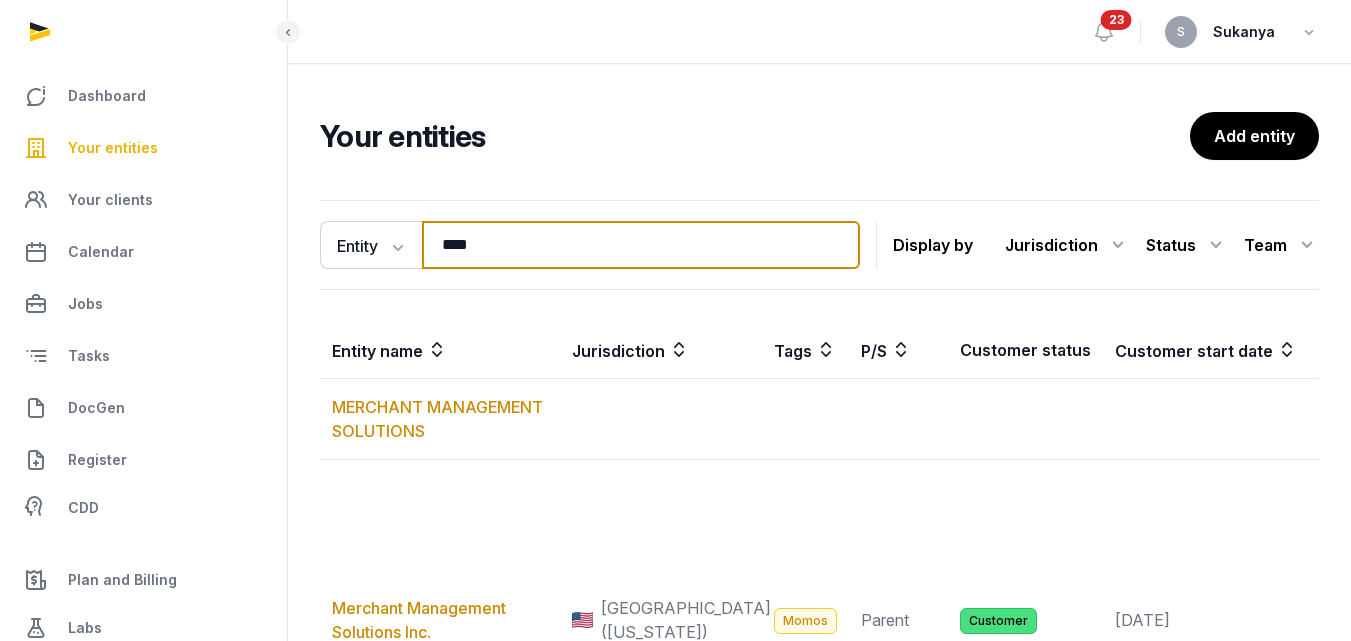 type on "****" 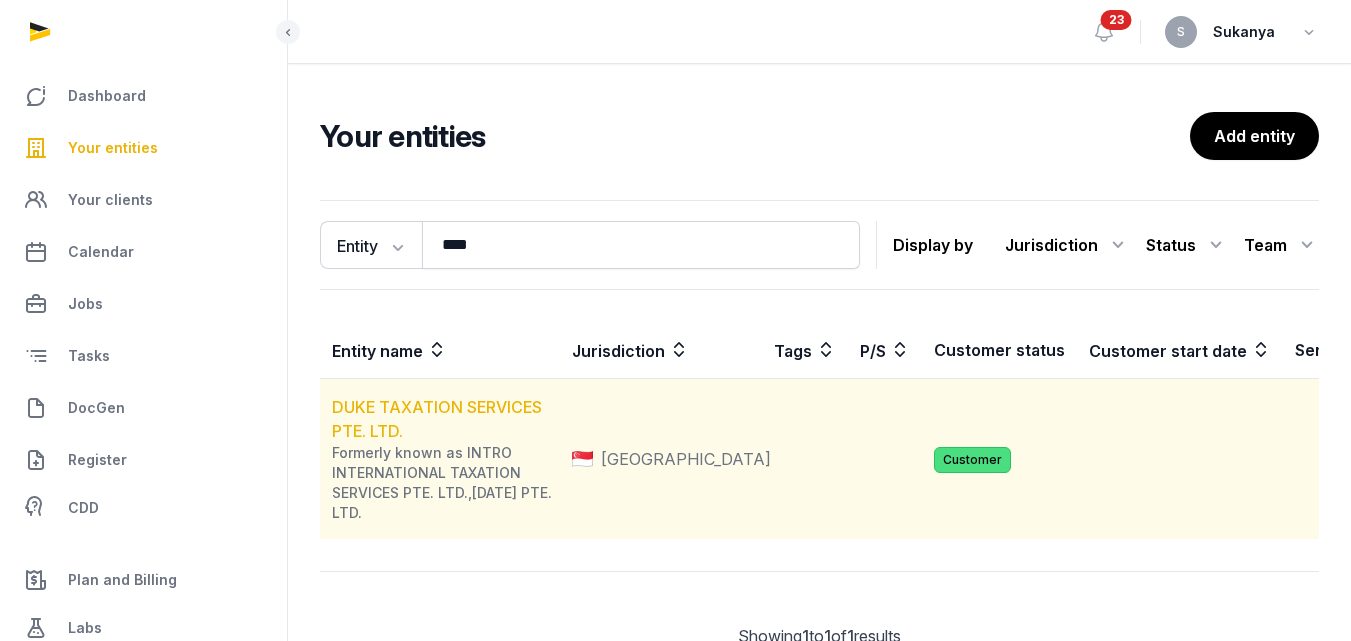click on "DUKE TAXATION SERVICES PTE. LTD." at bounding box center (437, 419) 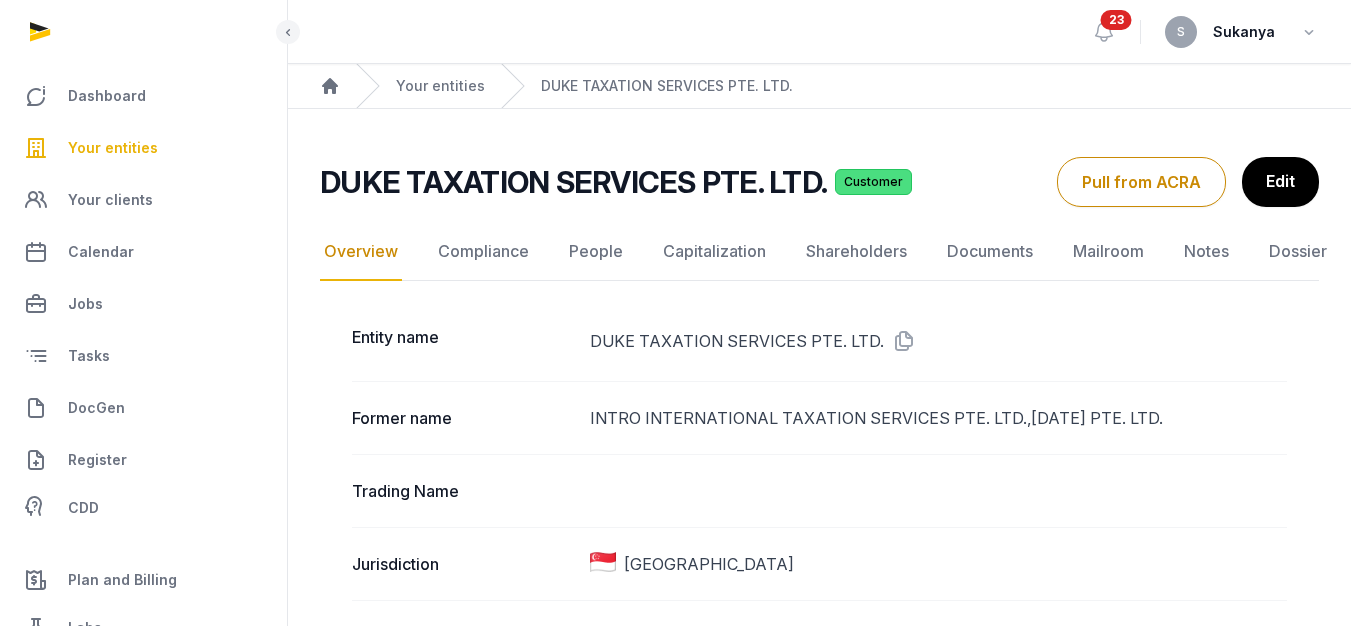 click on "Documents" 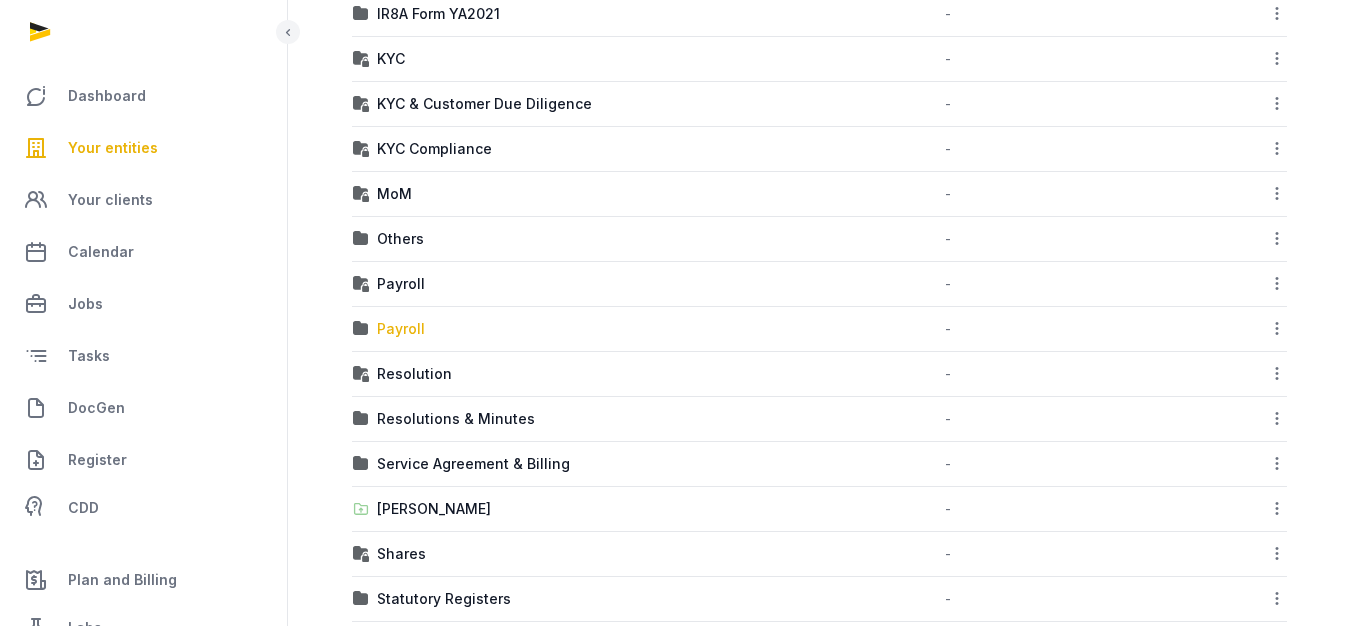 click on "Payroll" at bounding box center (401, 329) 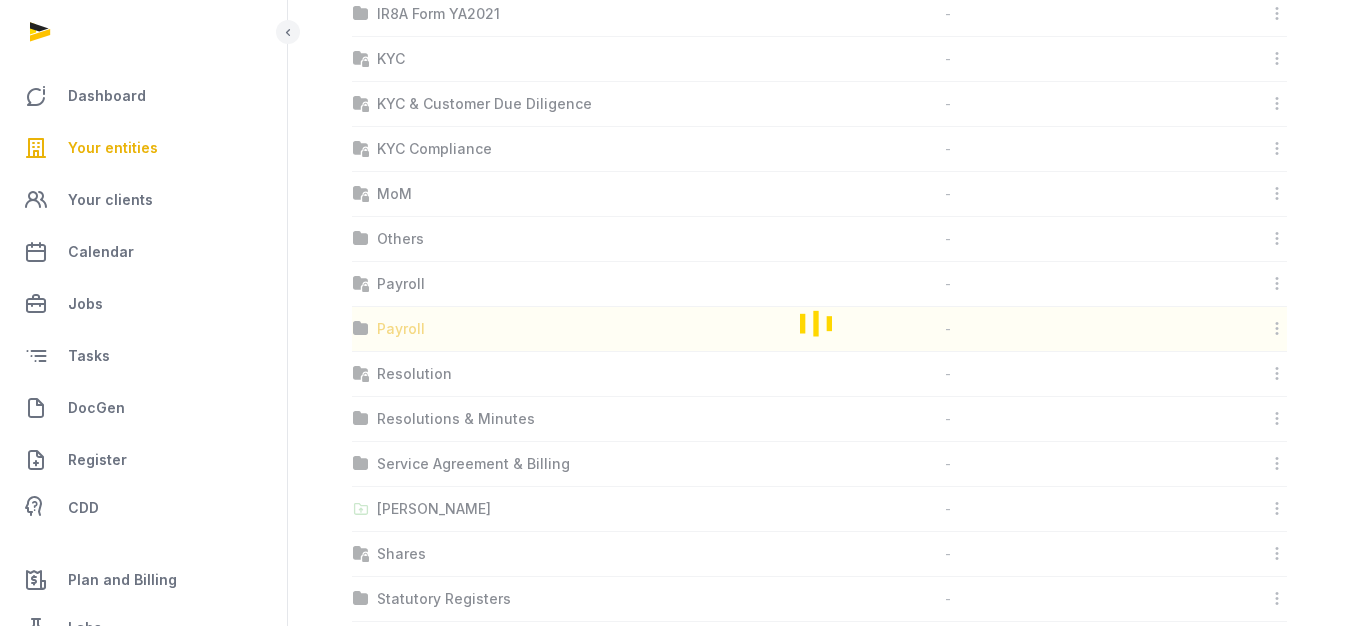 scroll, scrollTop: 47, scrollLeft: 0, axis: vertical 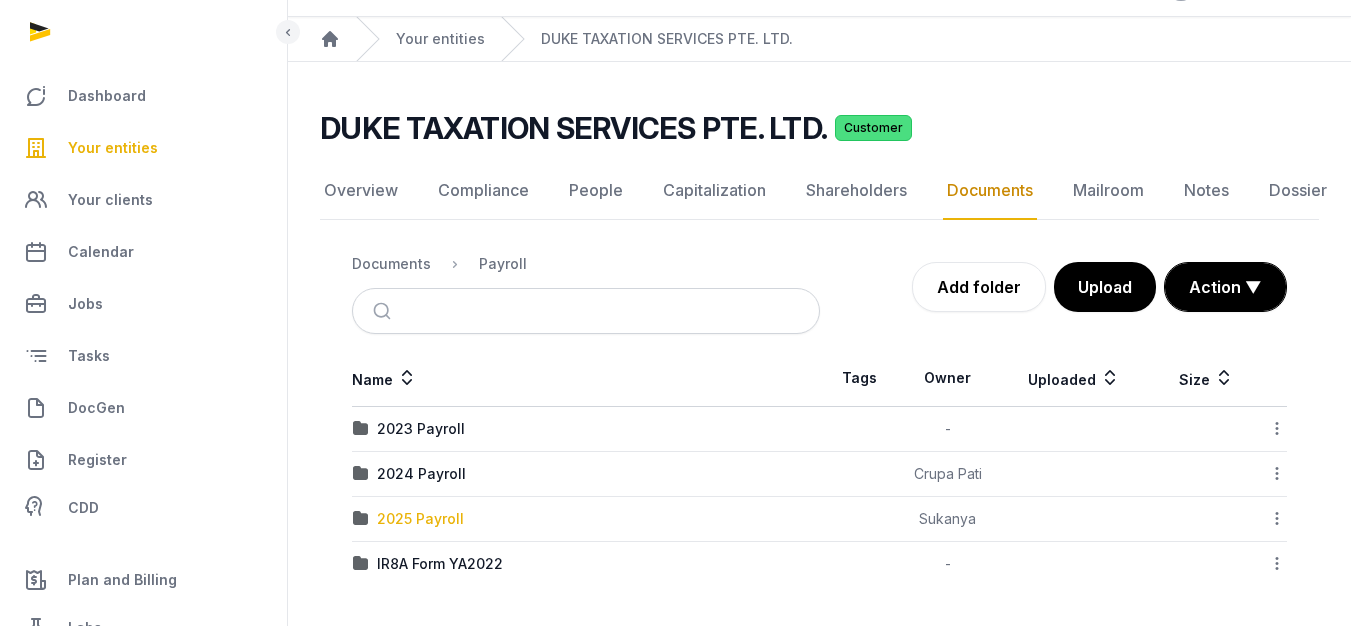 click on "2025 Payroll" at bounding box center (420, 519) 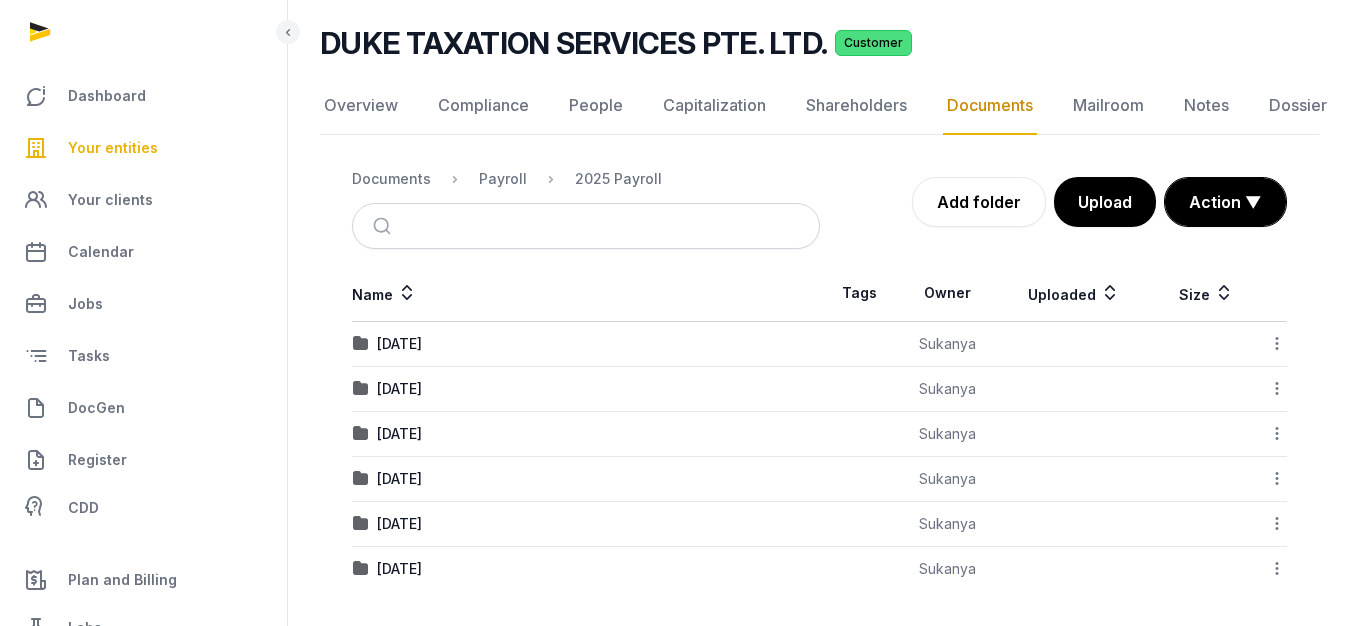 scroll, scrollTop: 137, scrollLeft: 0, axis: vertical 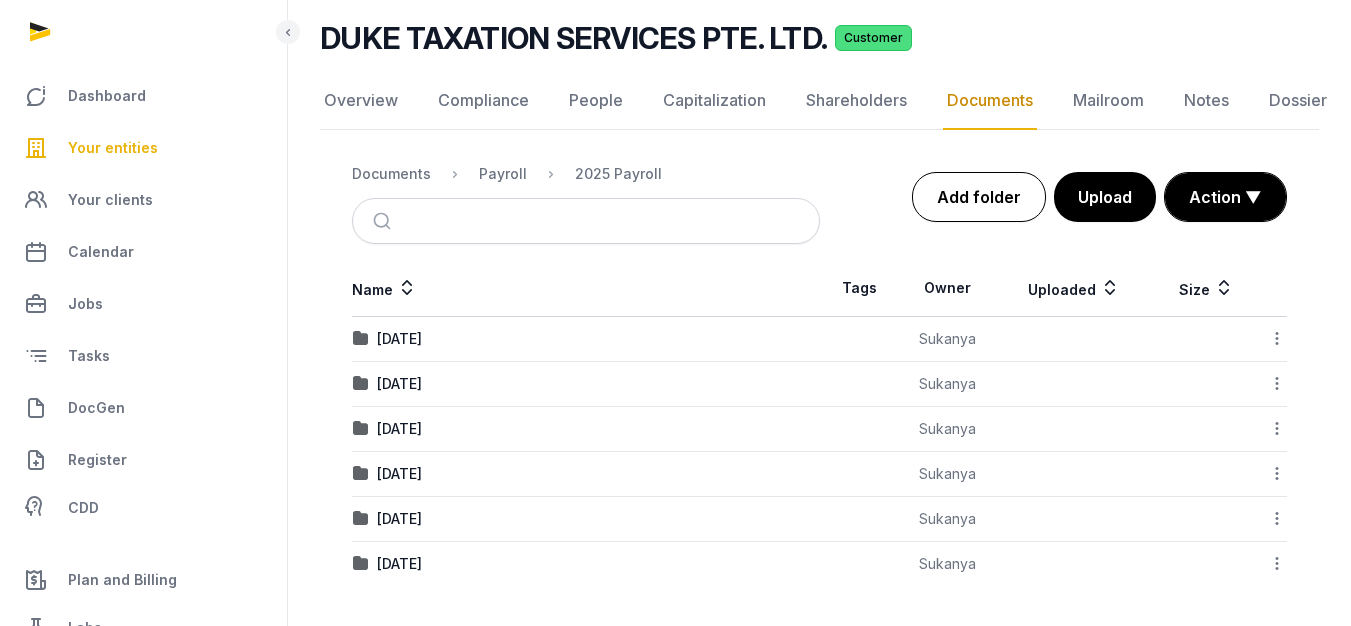 click on "Add folder" at bounding box center (979, 197) 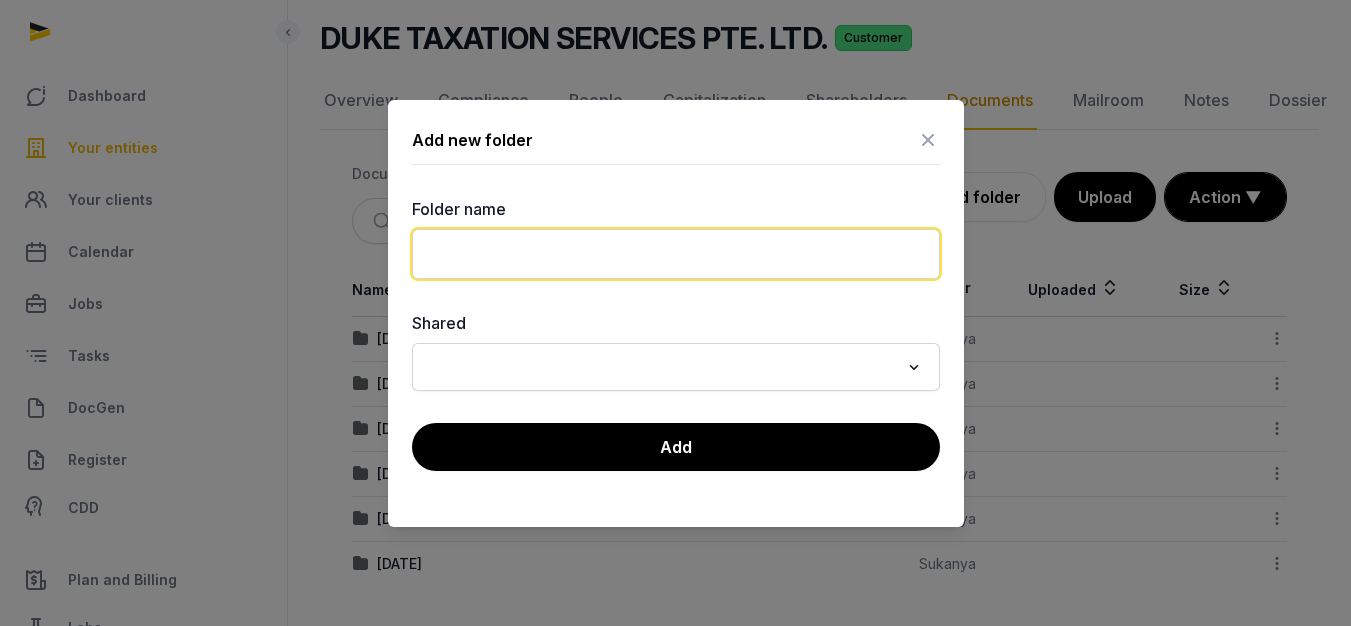 click 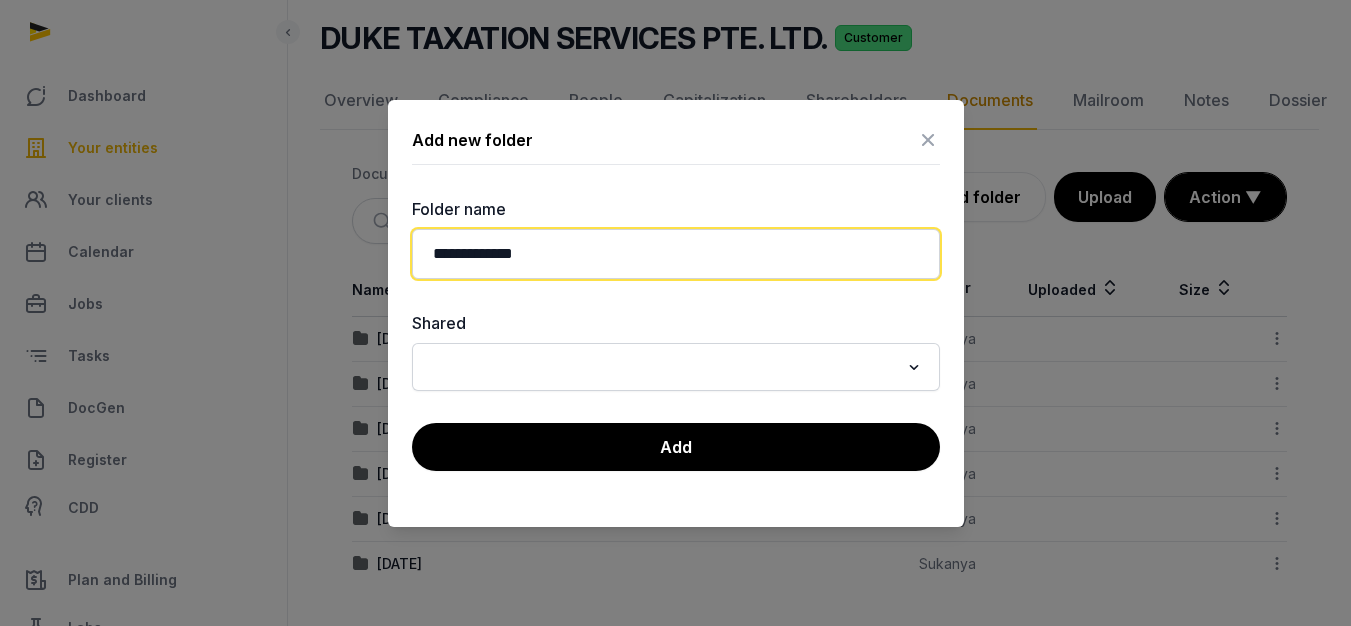 type on "**********" 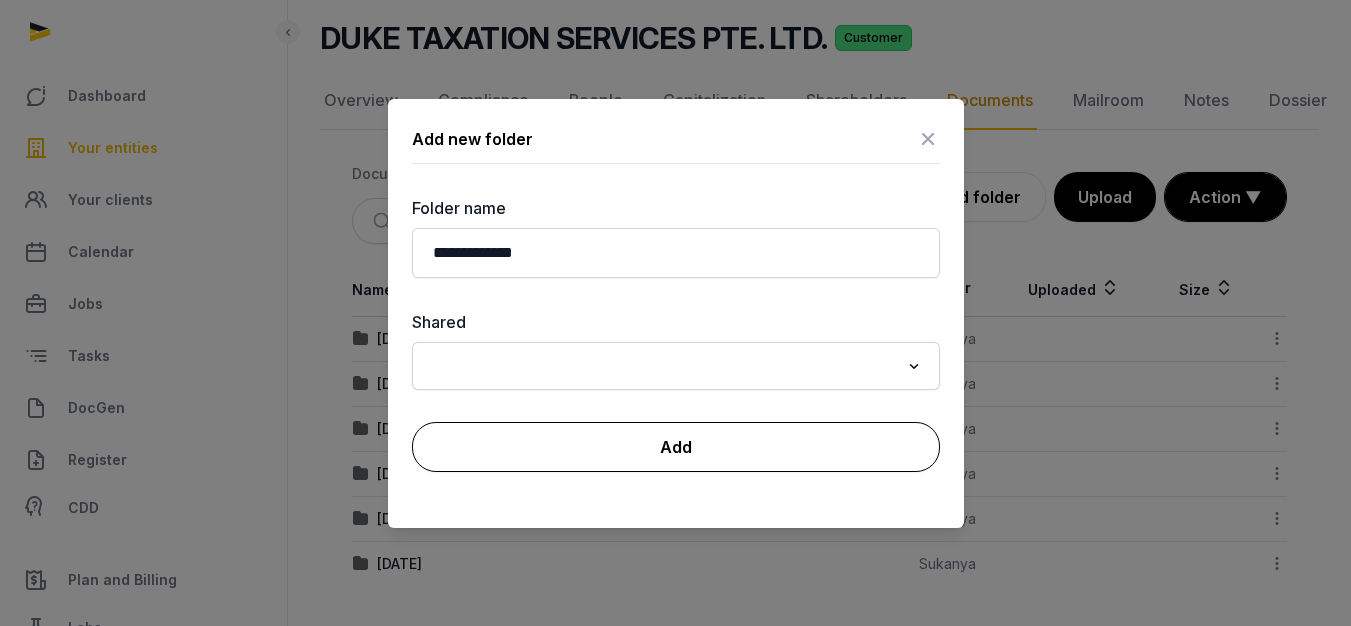 click on "Add" at bounding box center [676, 447] 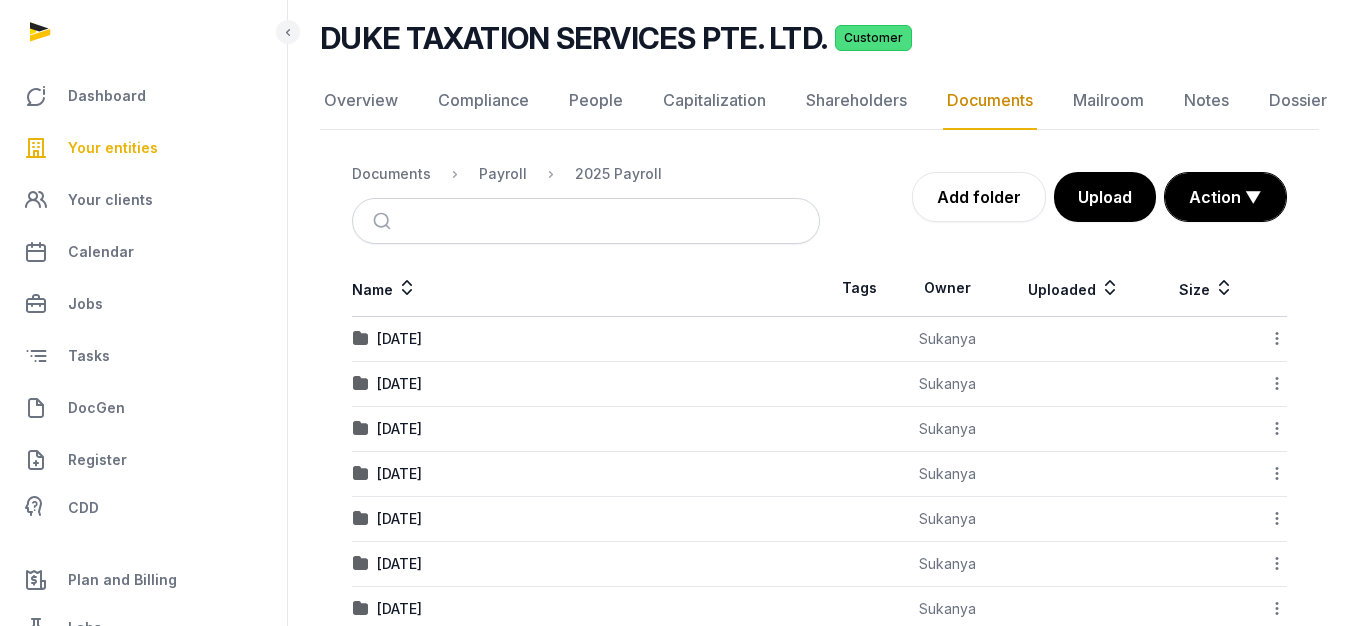 scroll, scrollTop: 182, scrollLeft: 0, axis: vertical 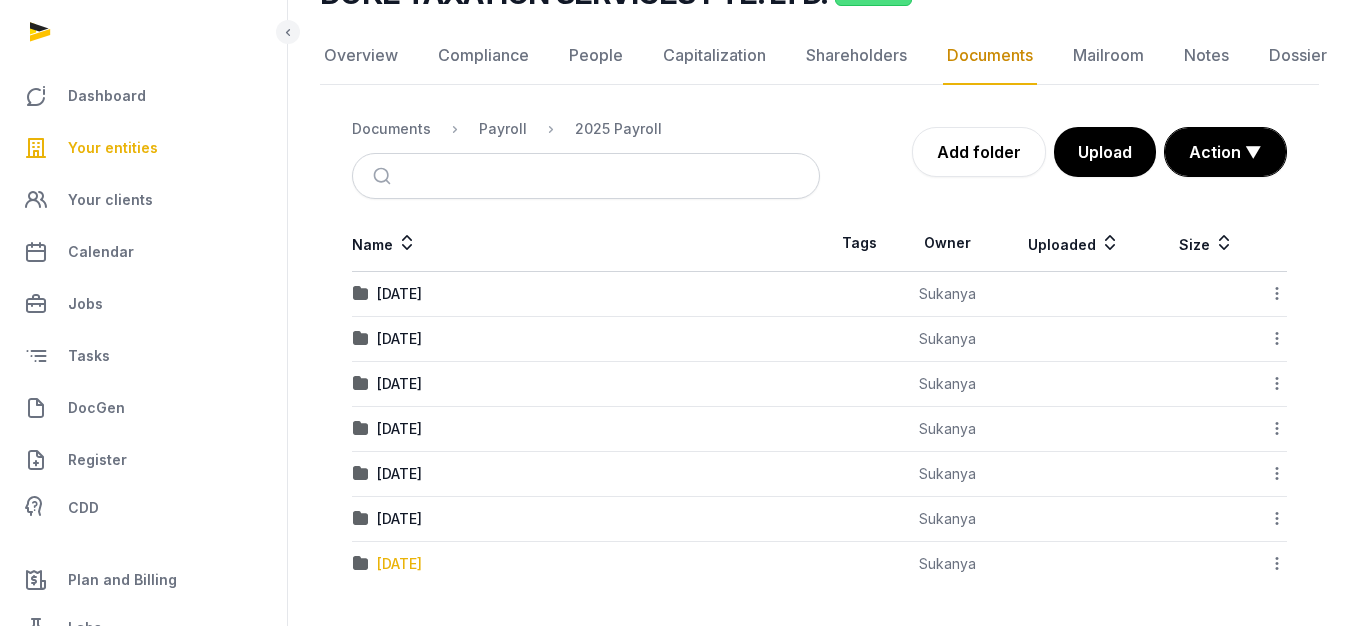 click on "07. July 2025" at bounding box center [399, 564] 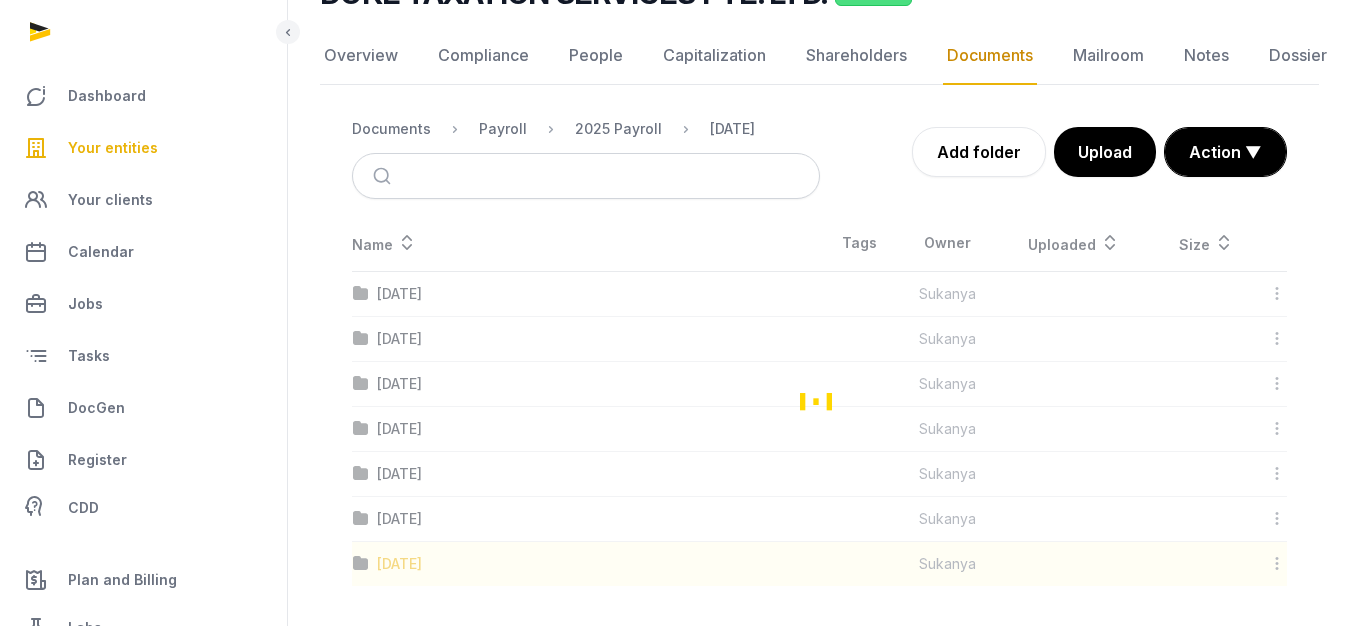click at bounding box center (819, 400) 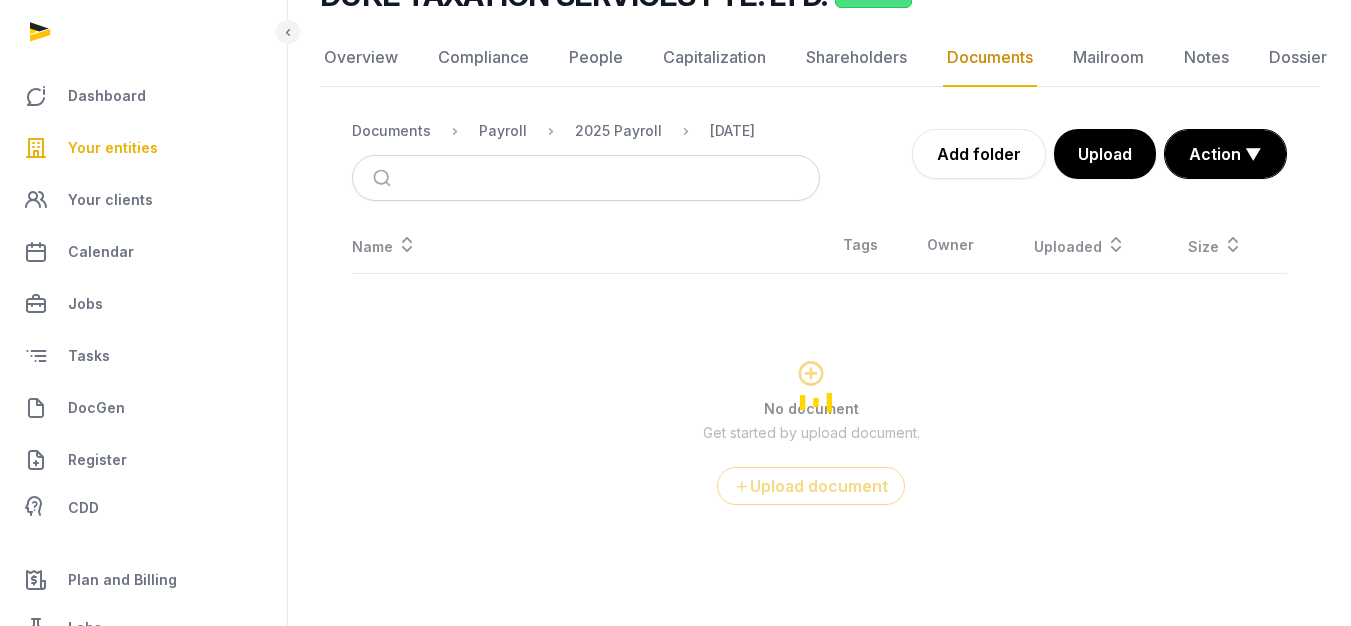 scroll, scrollTop: 180, scrollLeft: 0, axis: vertical 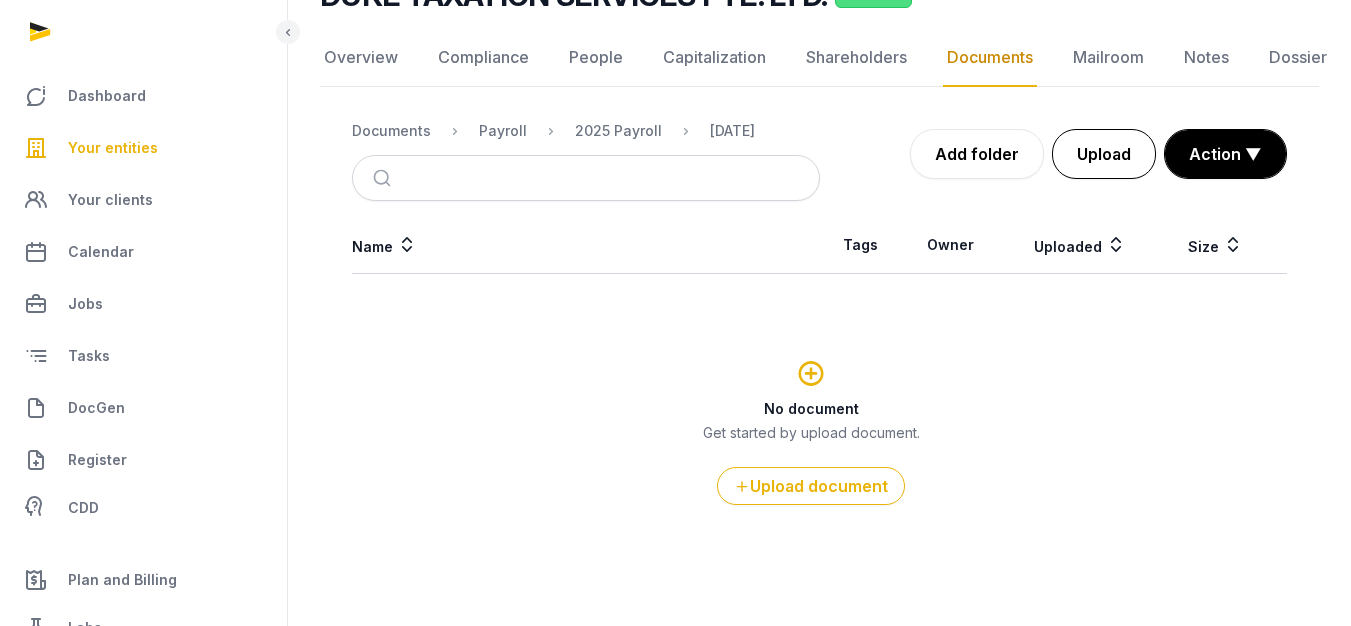 click on "Upload" at bounding box center (1104, 154) 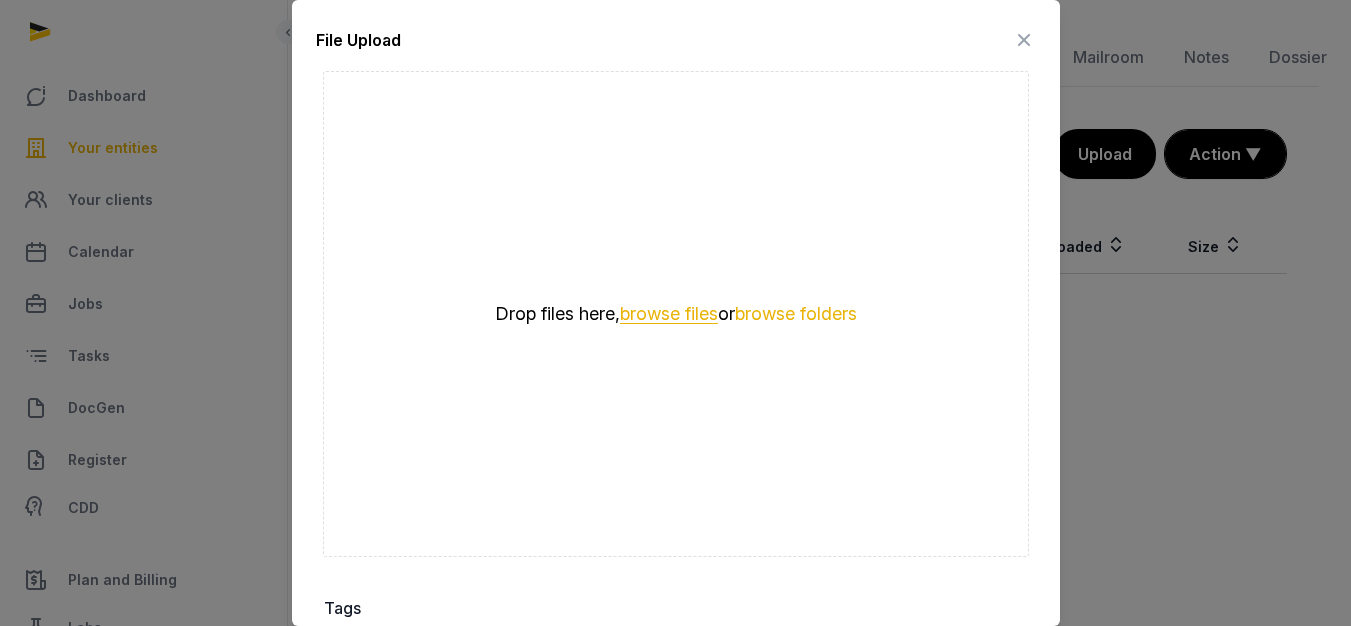 click on "browse files" at bounding box center [669, 314] 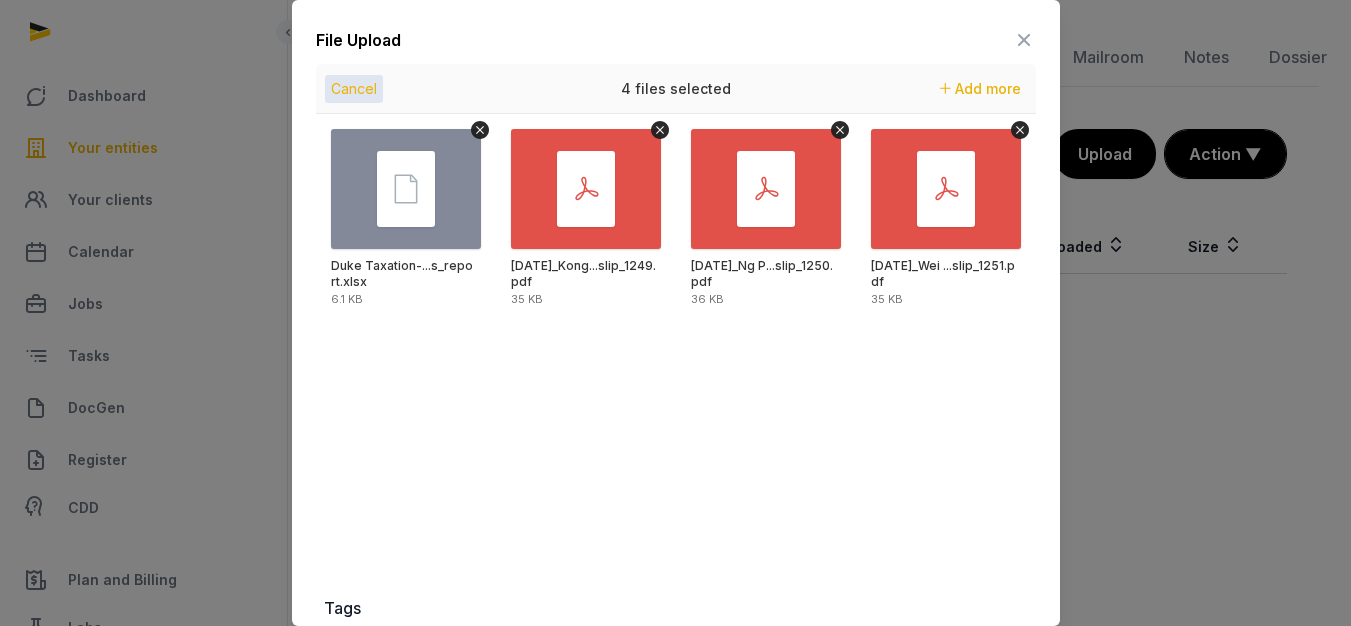scroll, scrollTop: 337, scrollLeft: 0, axis: vertical 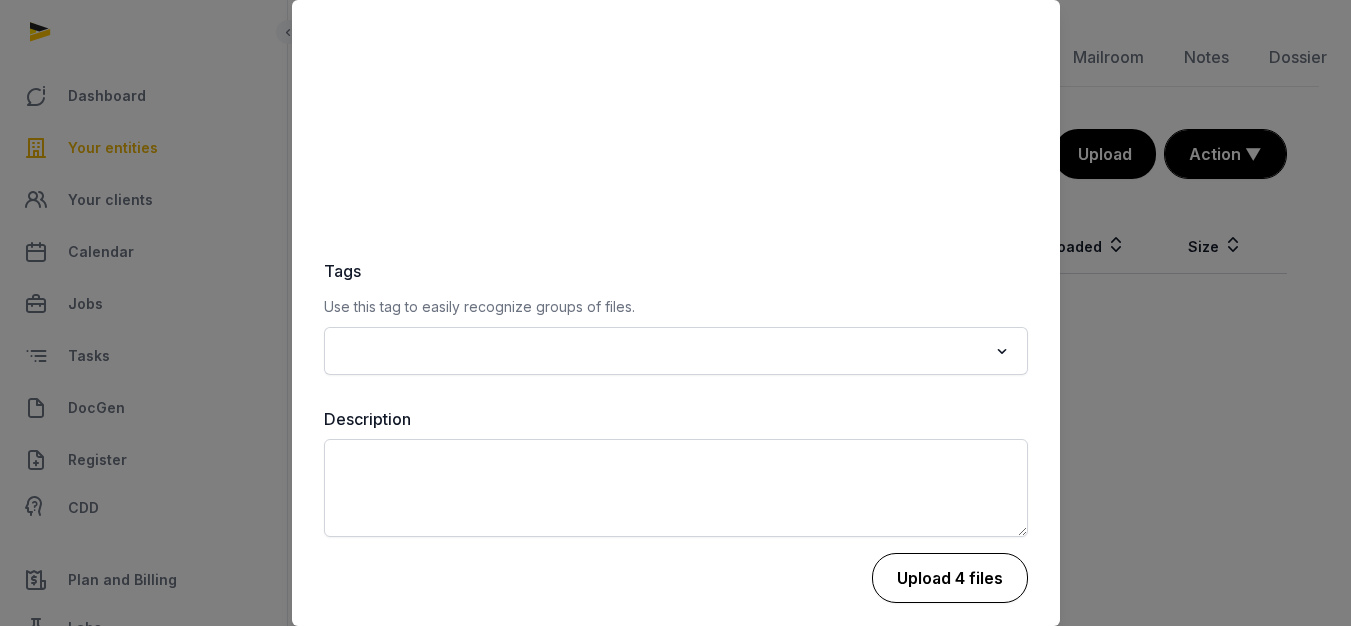 click on "Upload 4 files" at bounding box center [950, 578] 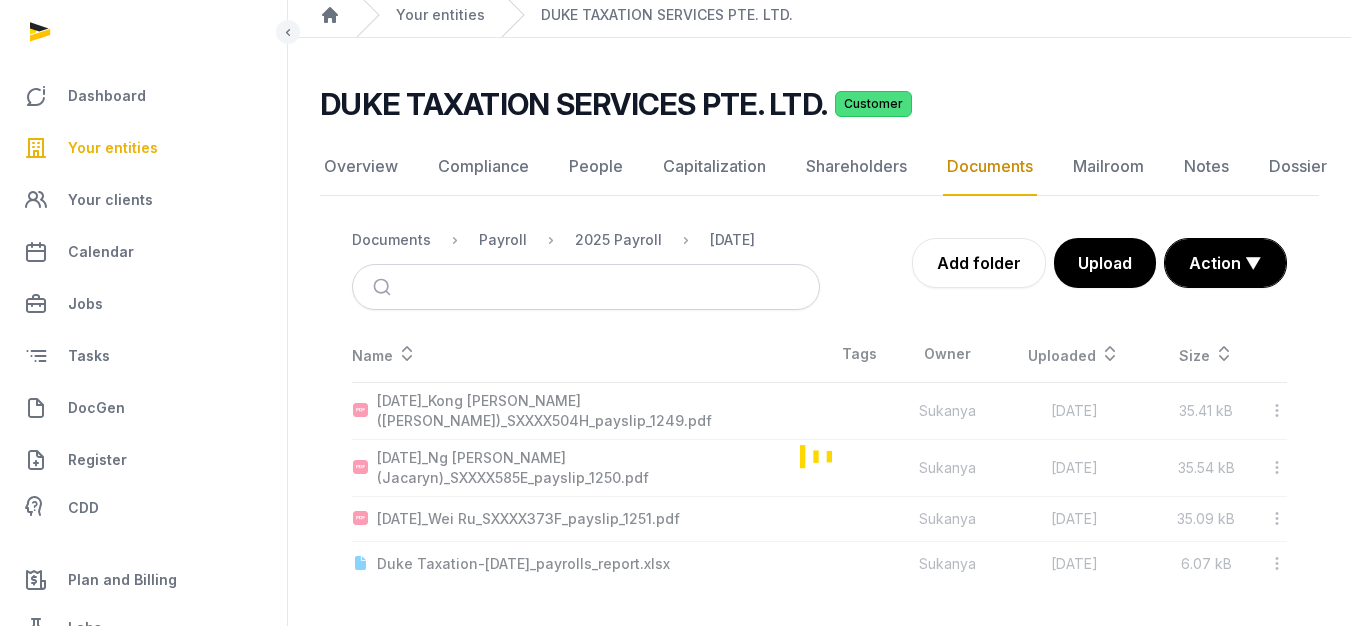 scroll, scrollTop: 59, scrollLeft: 0, axis: vertical 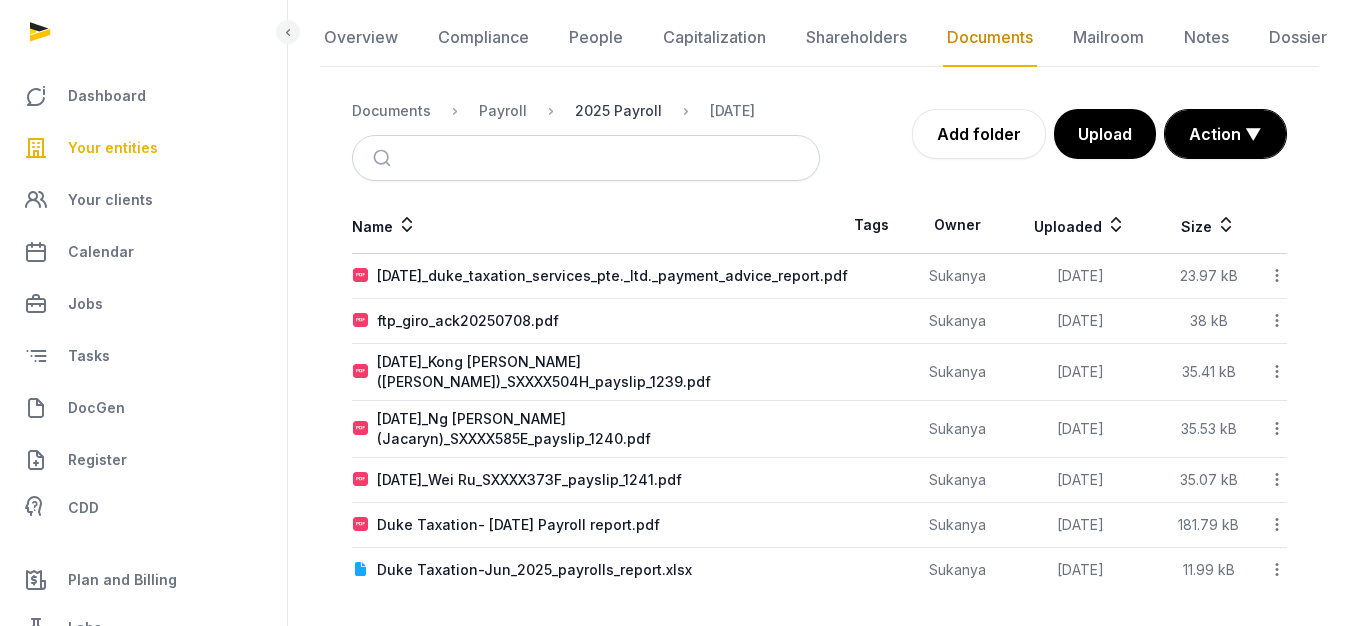 click on "2025 Payroll" at bounding box center (618, 111) 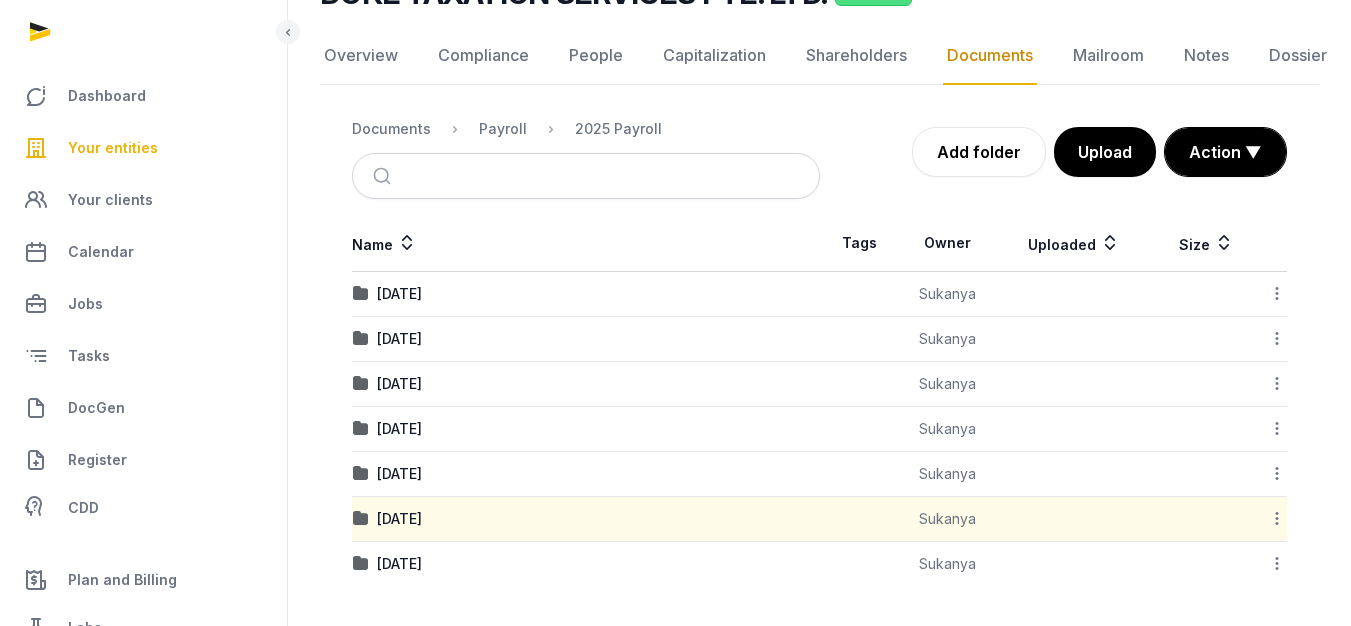 scroll, scrollTop: 182, scrollLeft: 0, axis: vertical 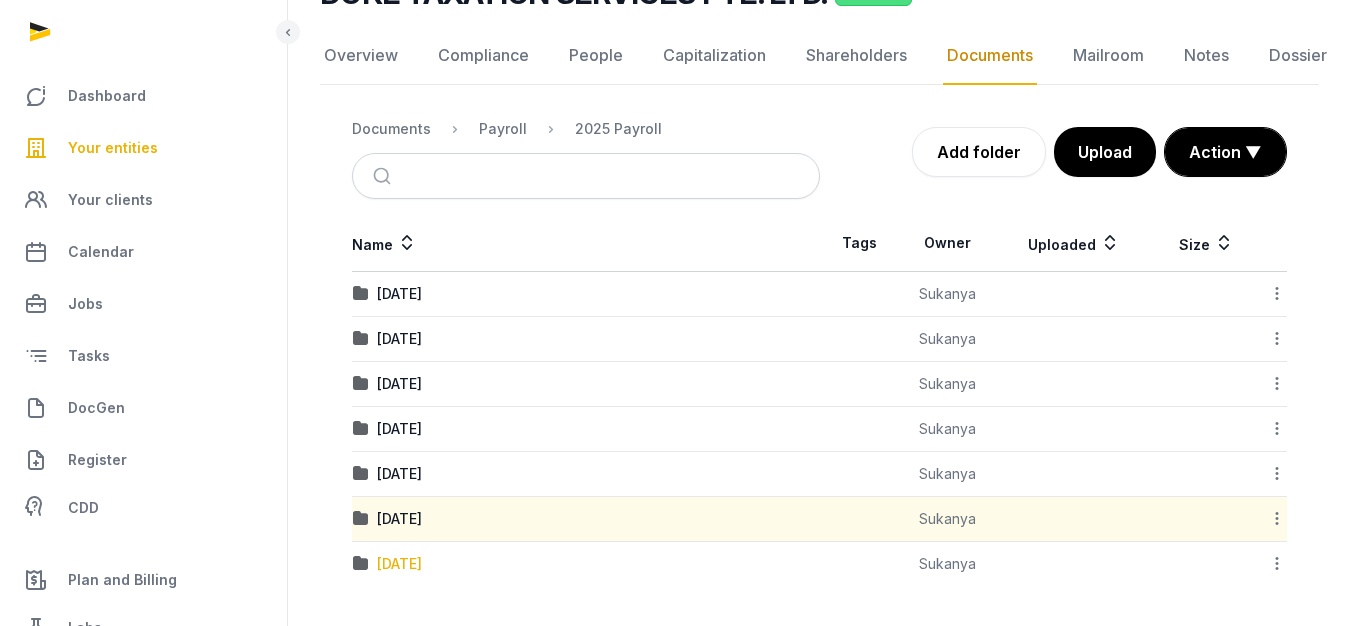 click on "[DATE]" at bounding box center [399, 564] 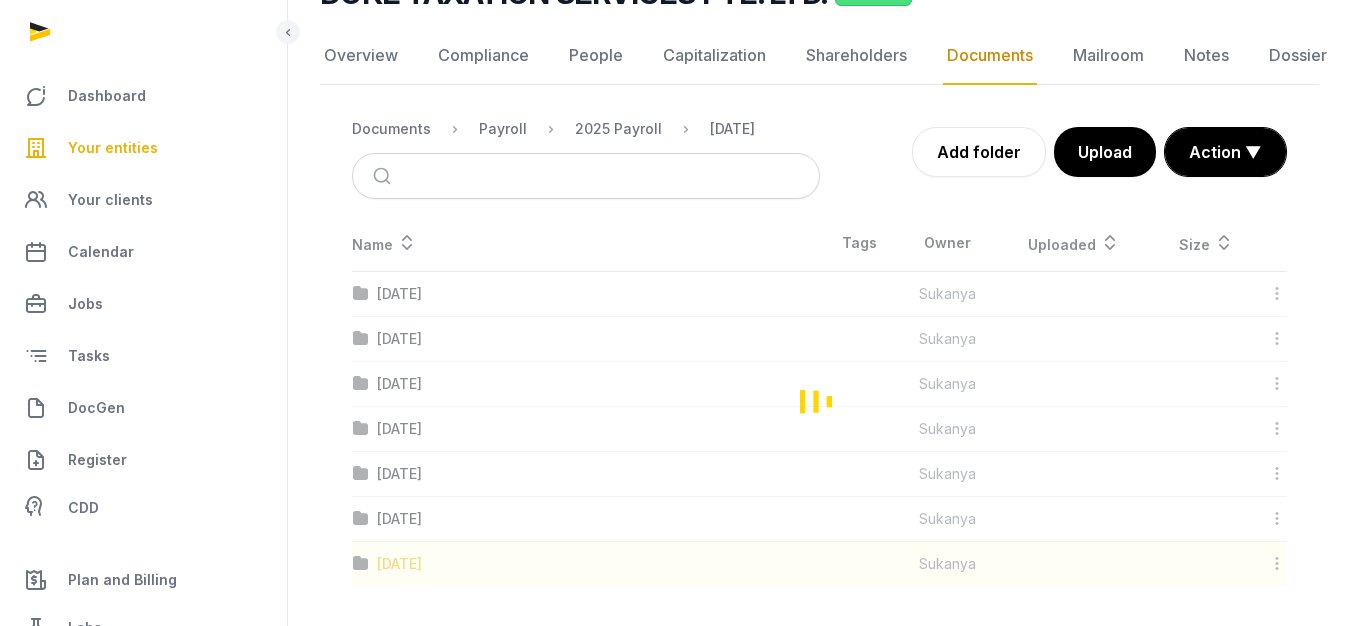 click at bounding box center [819, 400] 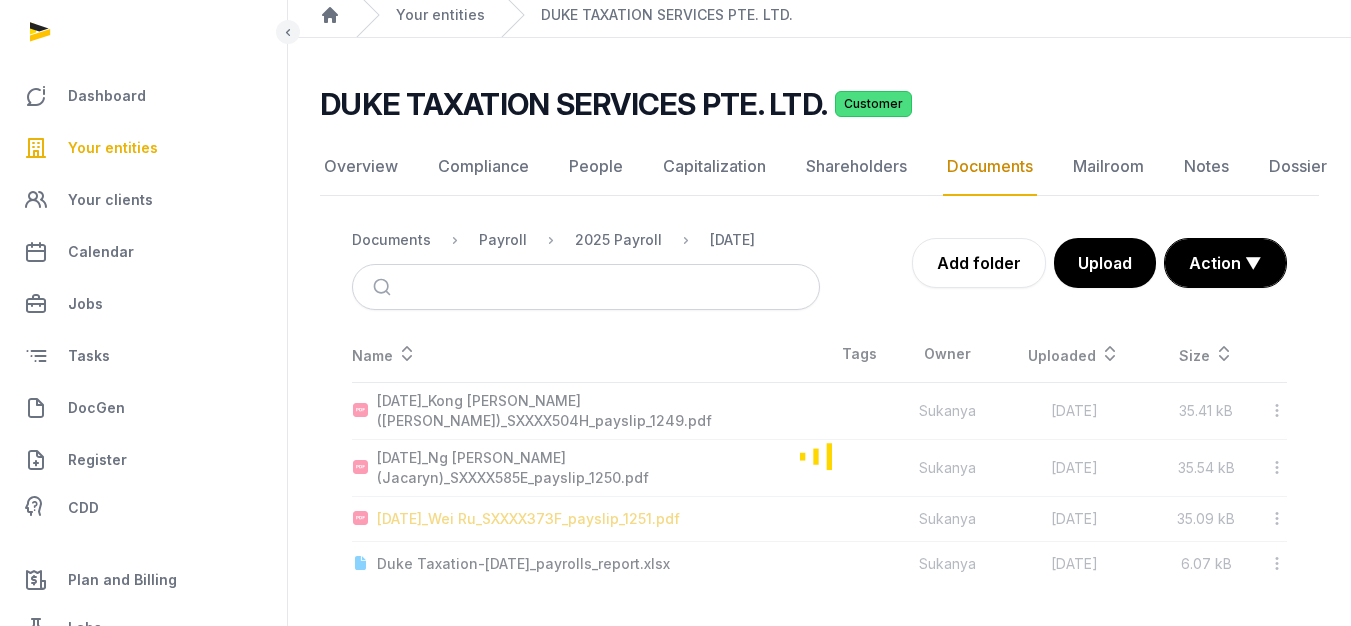 scroll, scrollTop: 59, scrollLeft: 0, axis: vertical 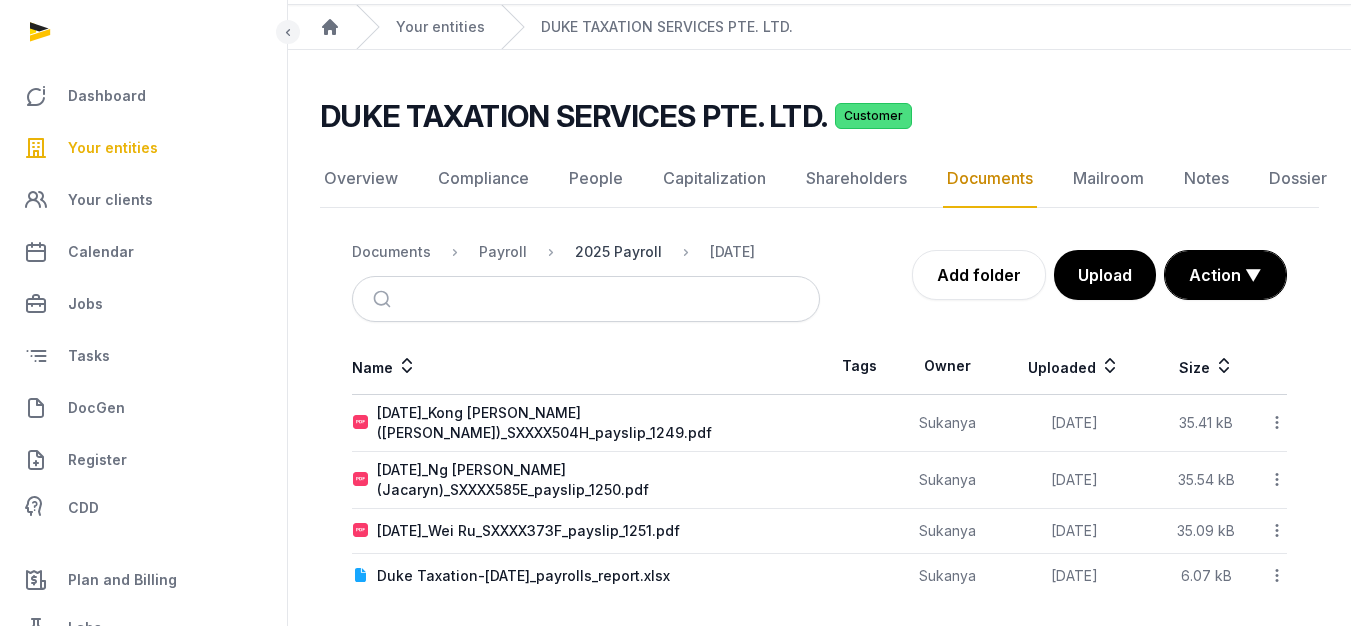 click on "2025 Payroll" at bounding box center [618, 252] 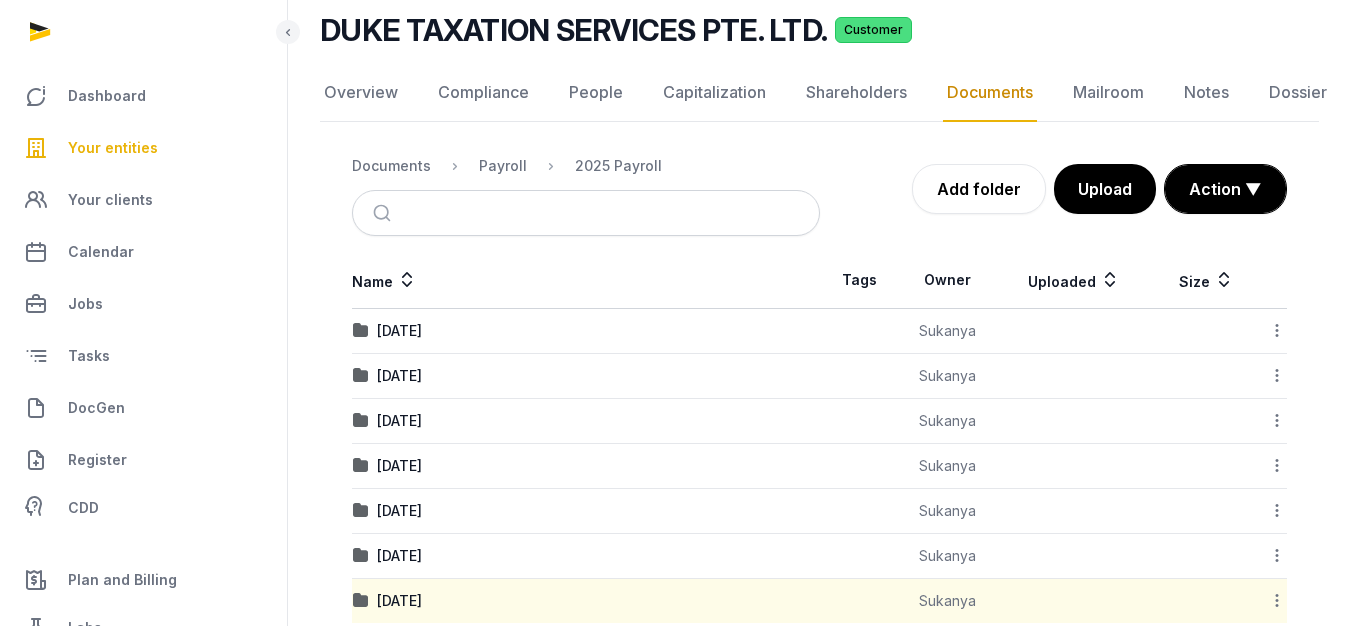 scroll, scrollTop: 182, scrollLeft: 0, axis: vertical 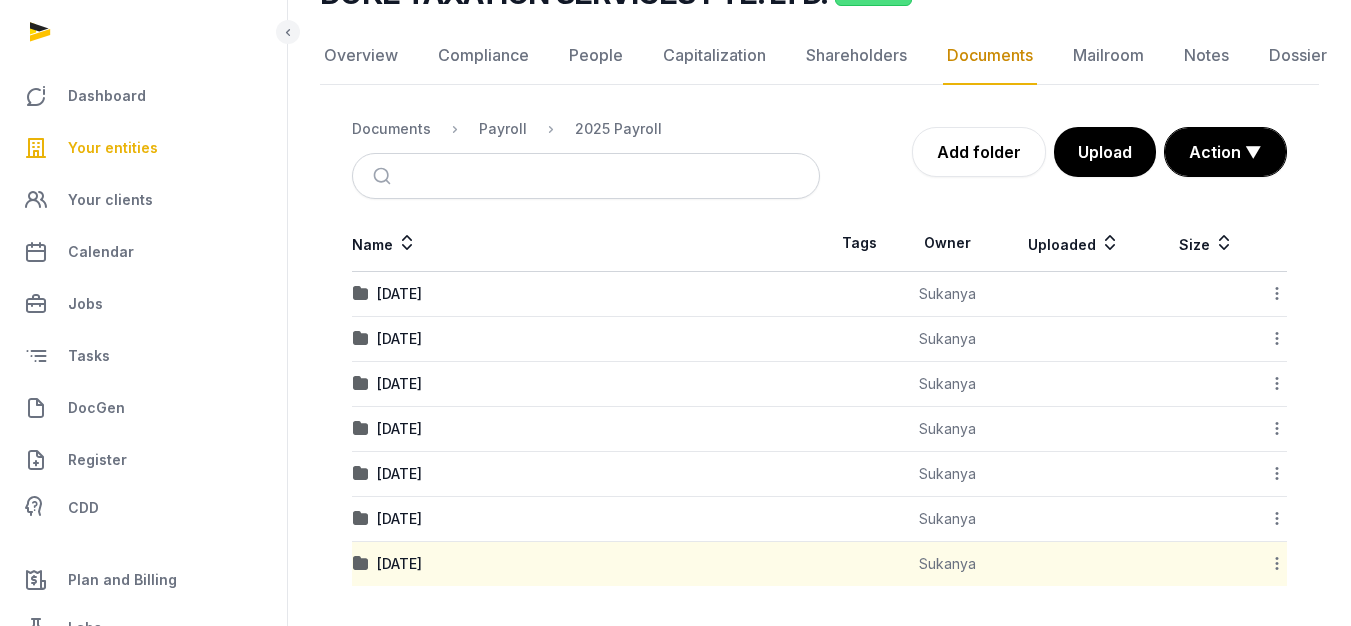 click 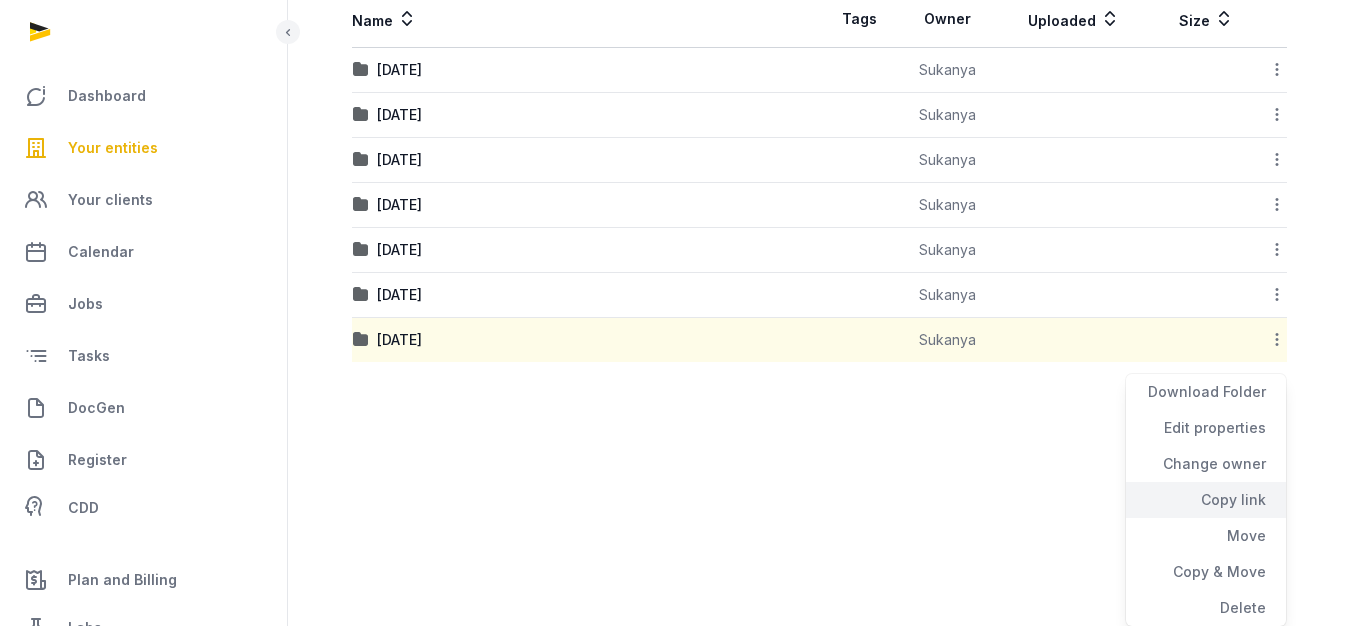 click on "Copy link" 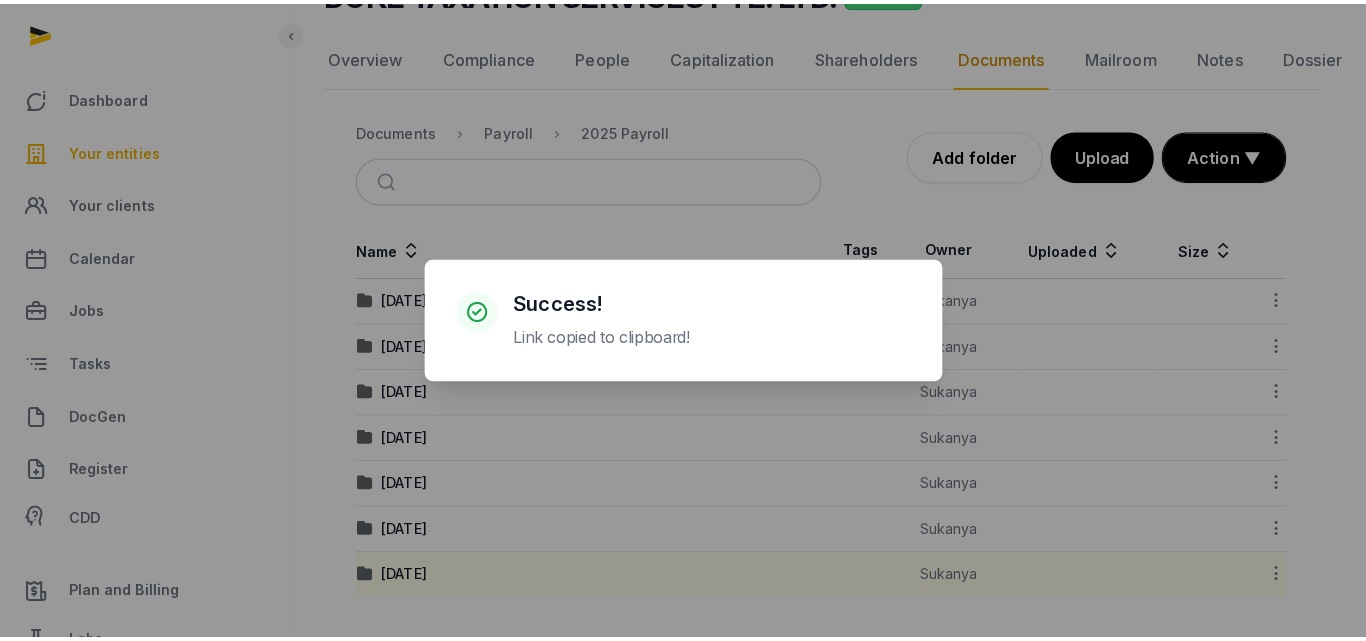 scroll, scrollTop: 167, scrollLeft: 0, axis: vertical 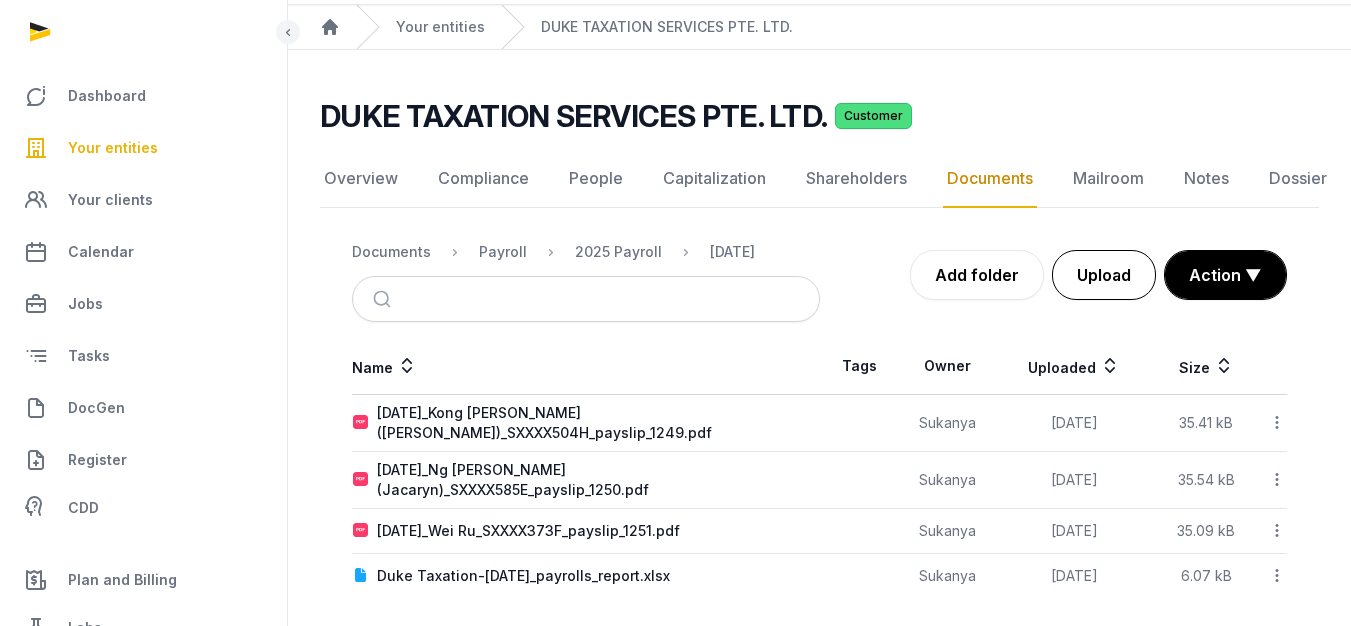 click on "Upload" at bounding box center [1104, 275] 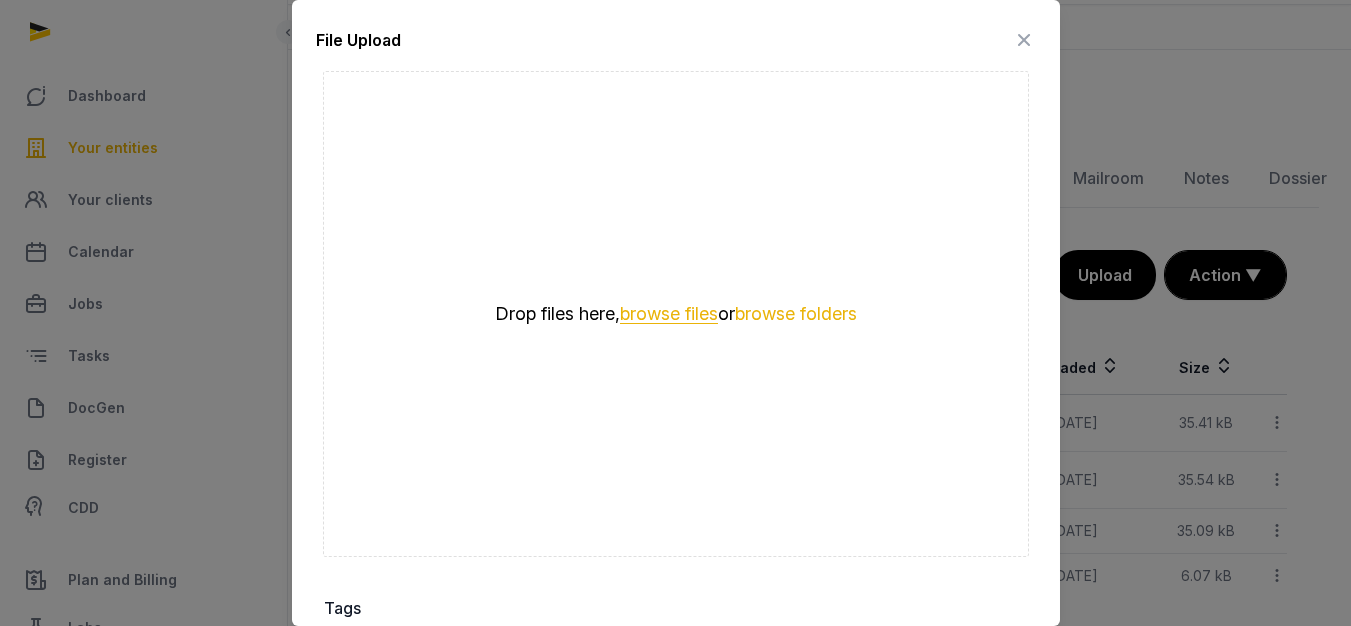 click on "browse files" at bounding box center [669, 314] 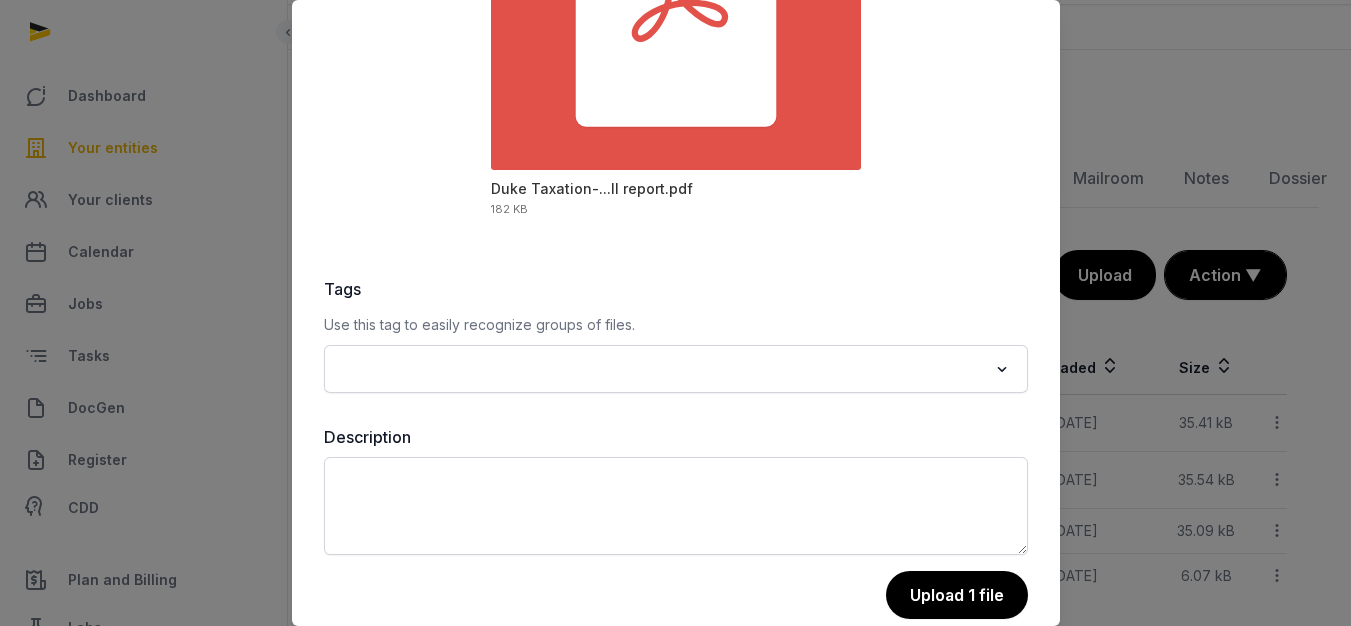 scroll, scrollTop: 337, scrollLeft: 0, axis: vertical 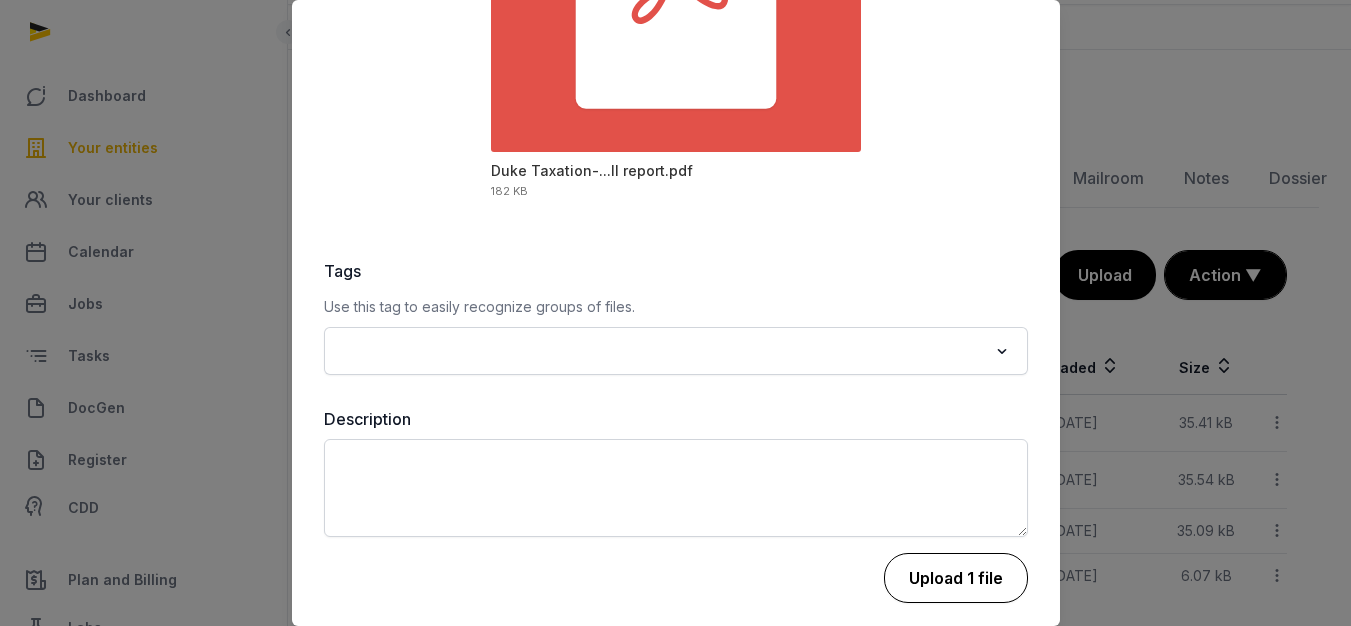 click on "Upload 1 file" at bounding box center (956, 578) 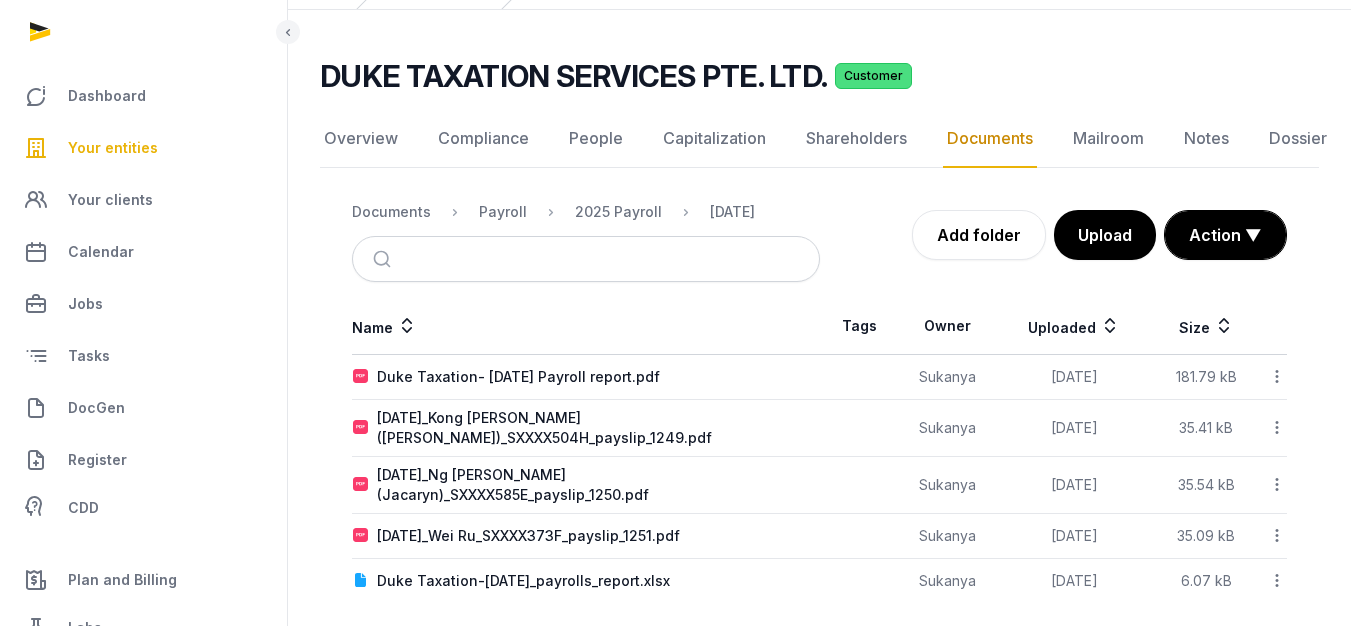 scroll, scrollTop: 104, scrollLeft: 0, axis: vertical 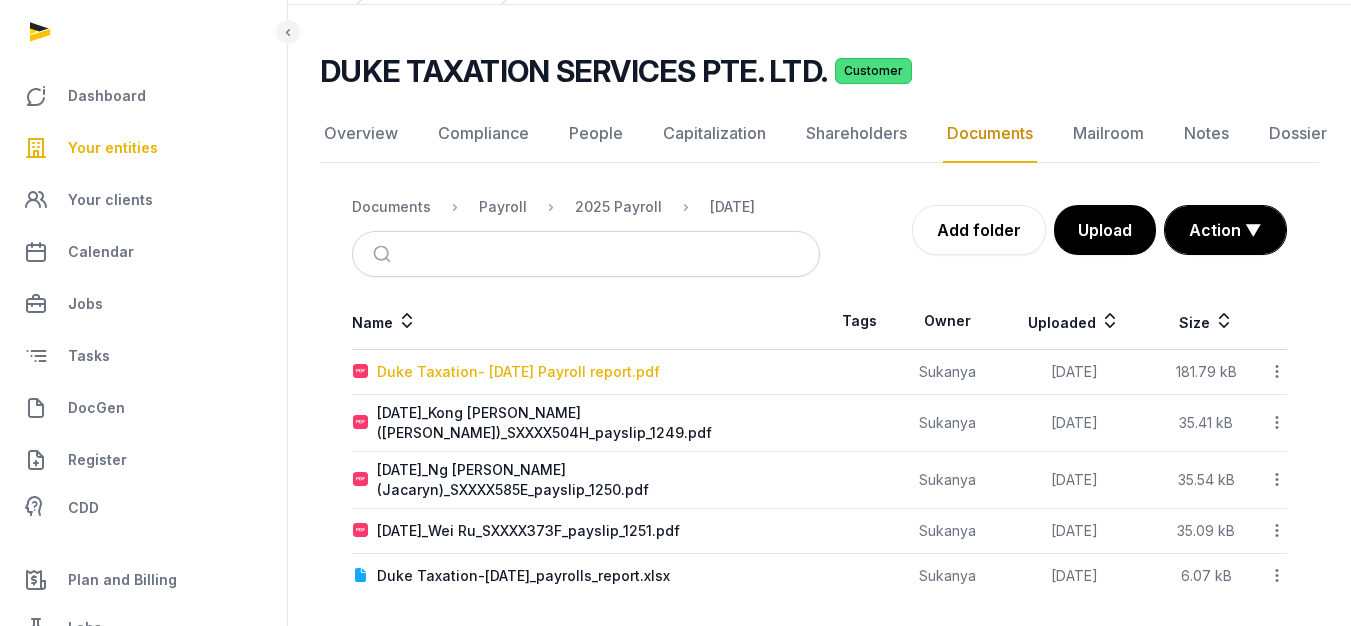 click on "Duke Taxation- July 2025 Payroll report.pdf" at bounding box center [518, 372] 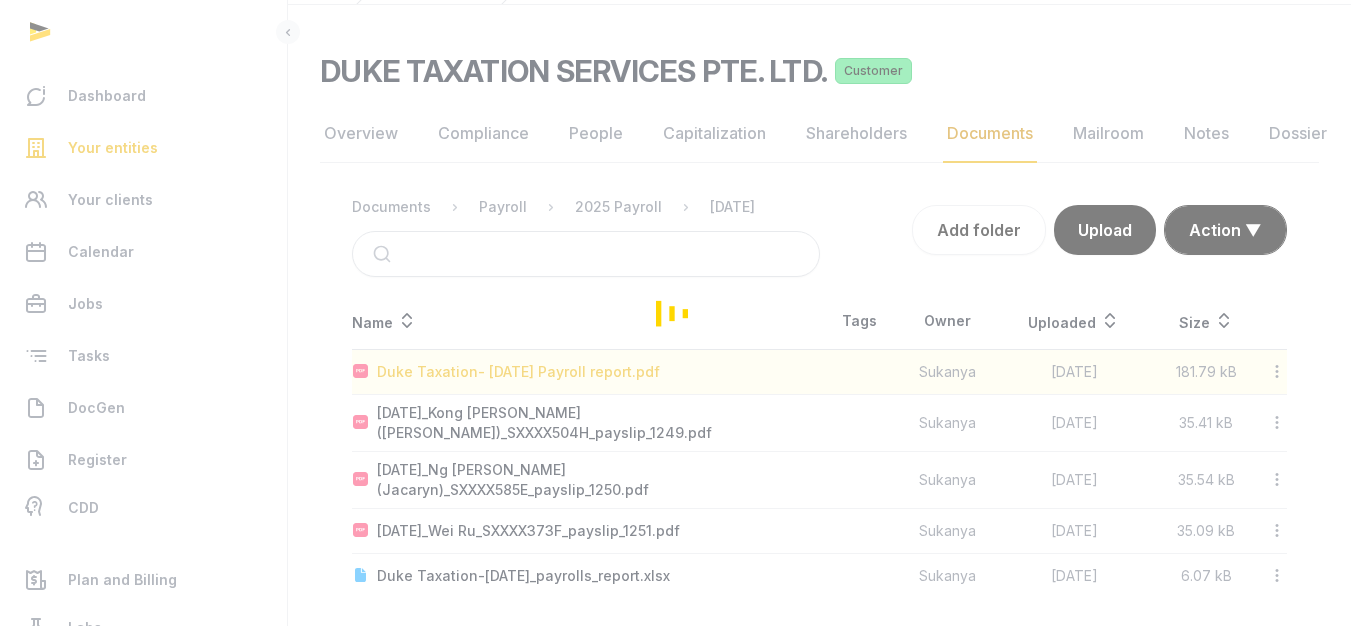 click at bounding box center (675, 313) 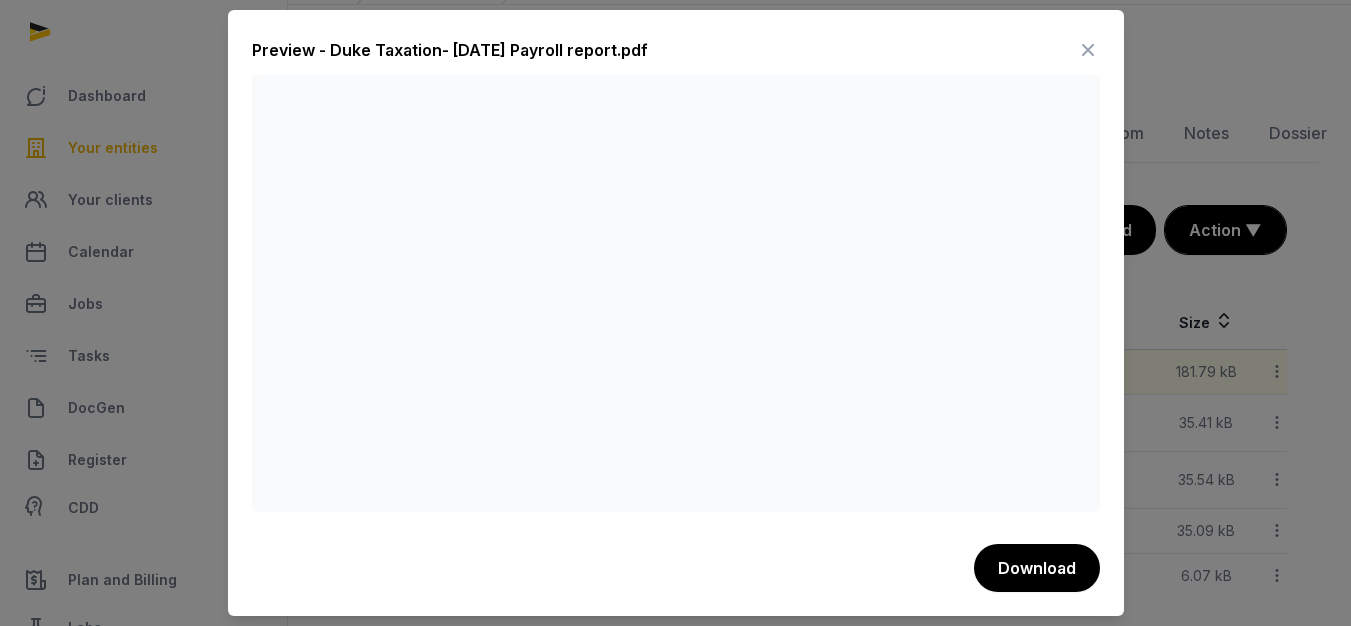 click at bounding box center (676, 293) 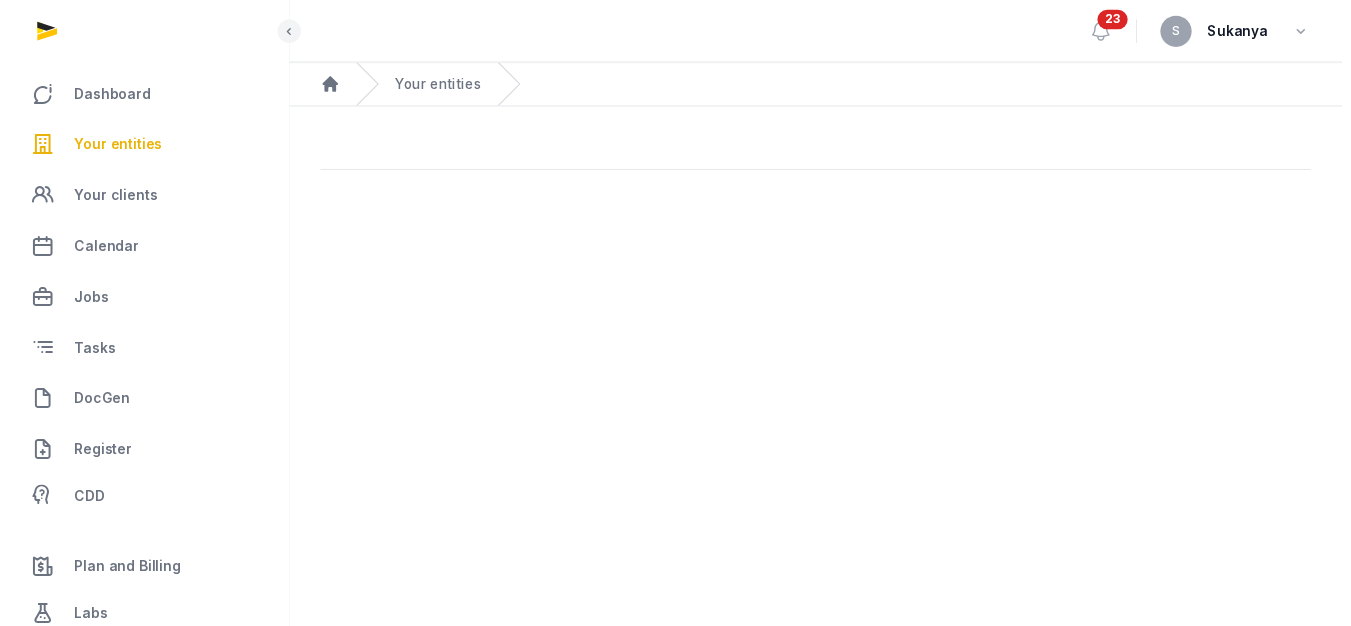 scroll, scrollTop: 0, scrollLeft: 0, axis: both 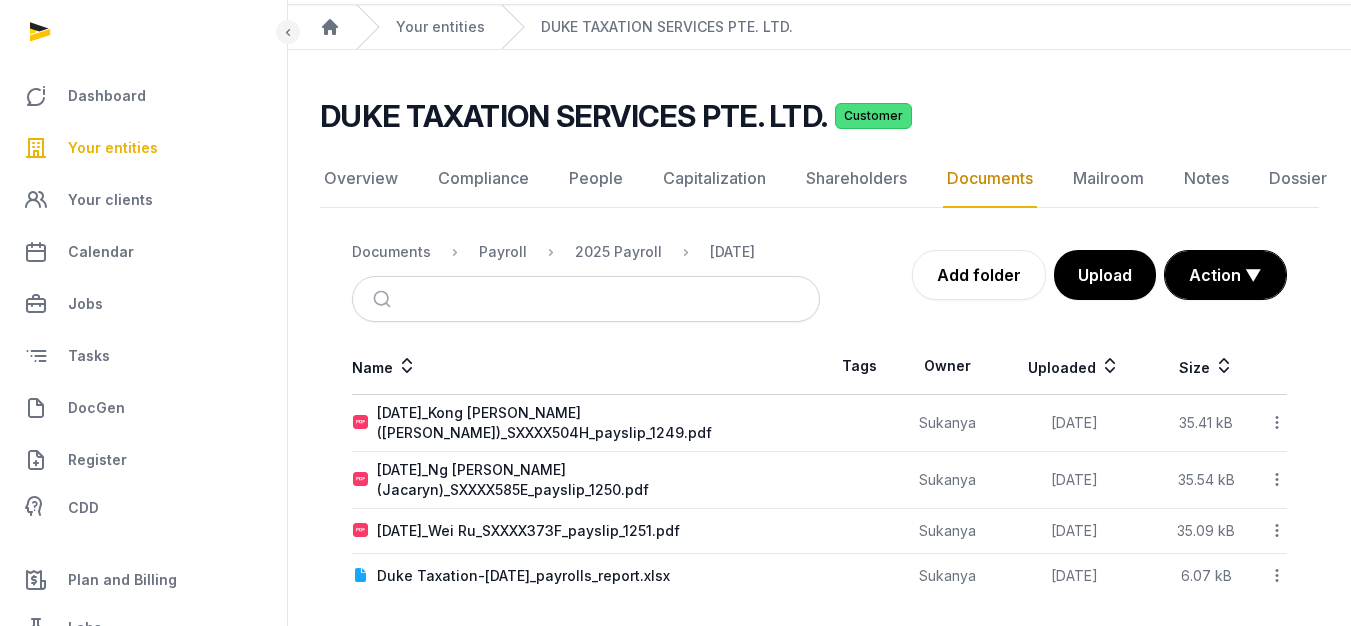 click on "Your entities" at bounding box center (143, 148) 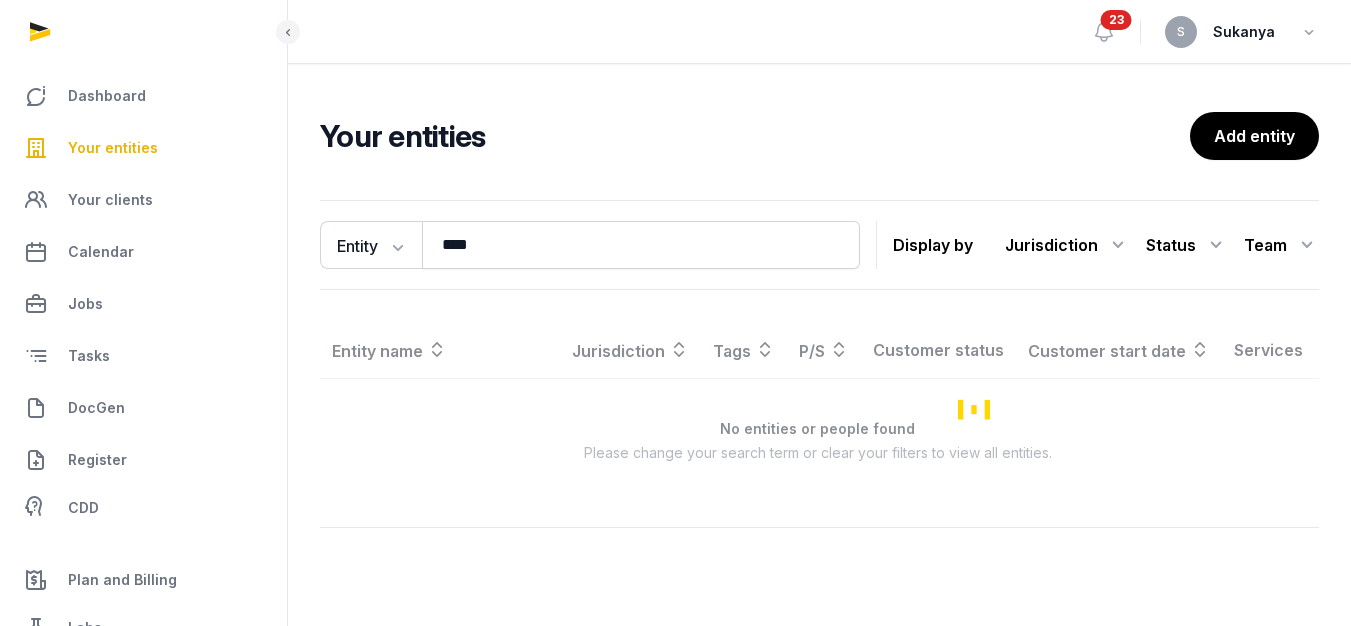 scroll, scrollTop: 0, scrollLeft: 0, axis: both 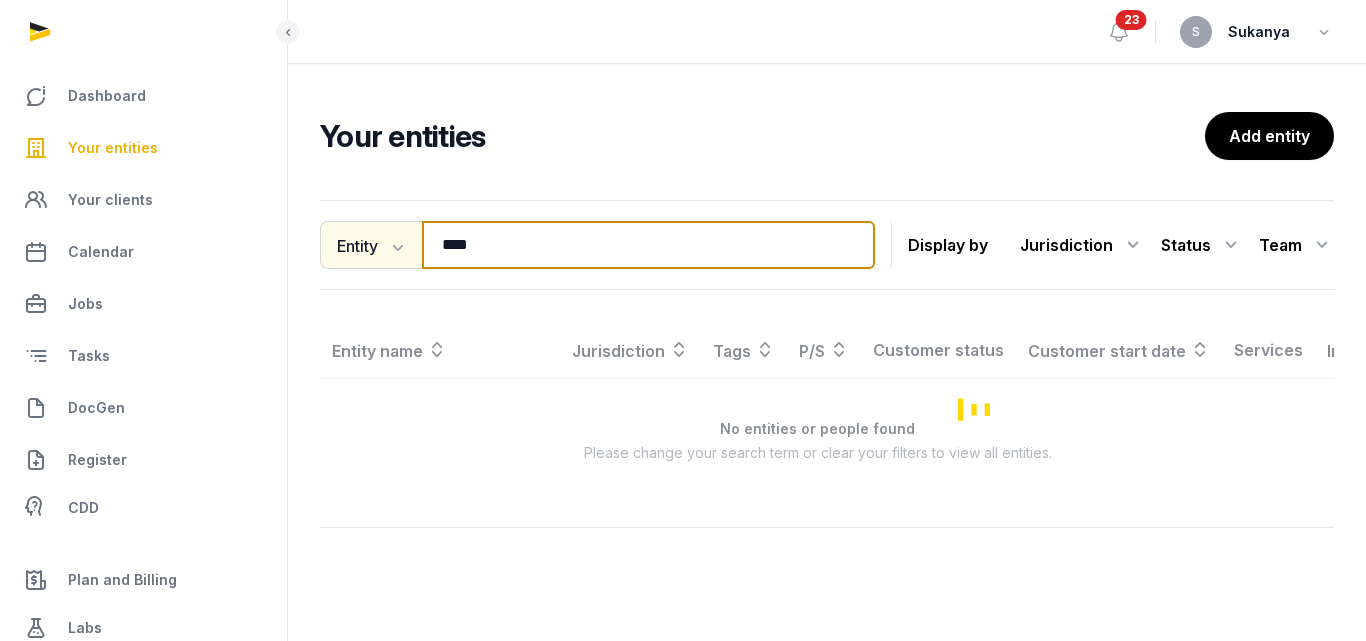 drag, startPoint x: 516, startPoint y: 261, endPoint x: 366, endPoint y: 261, distance: 150 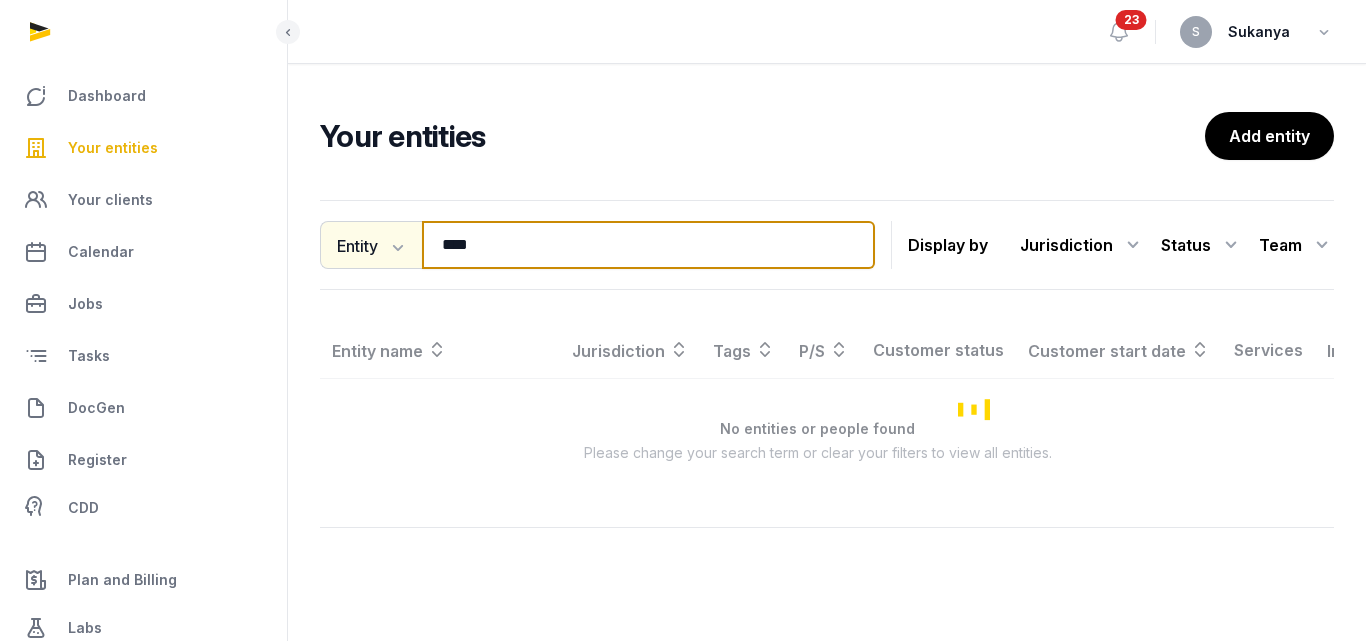 click on "Entity   Entity   People   Tags  Services **** Search" at bounding box center [597, 245] 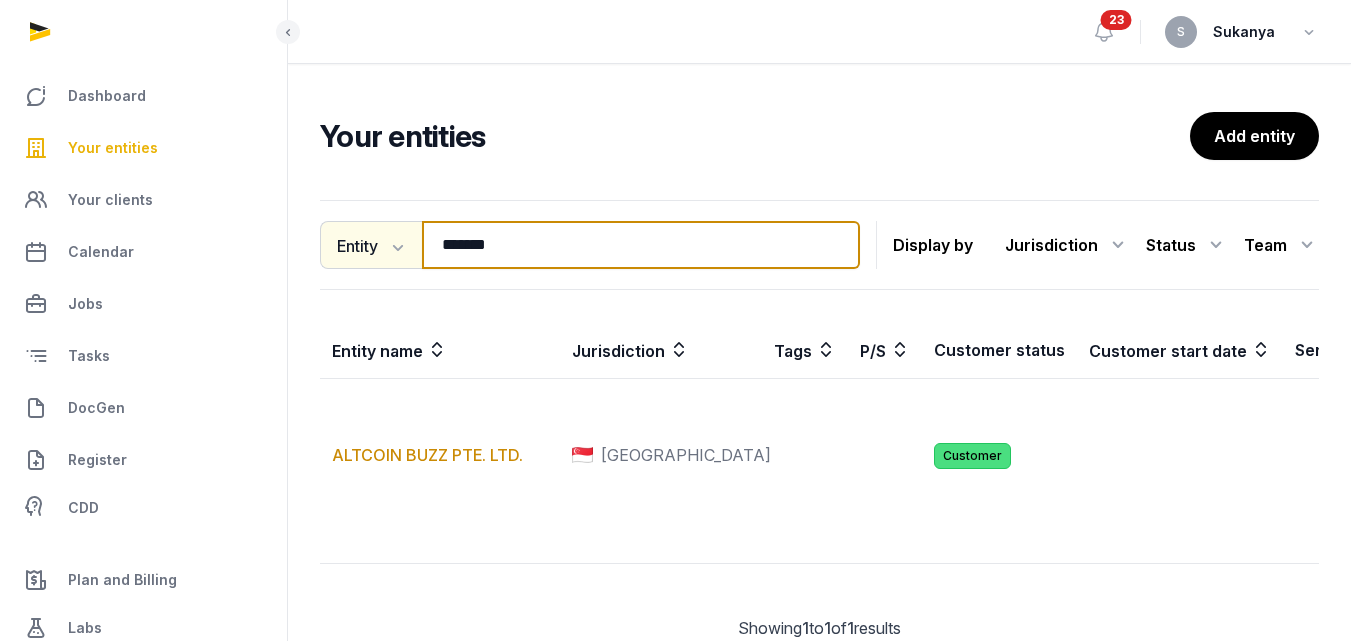 type on "*******" 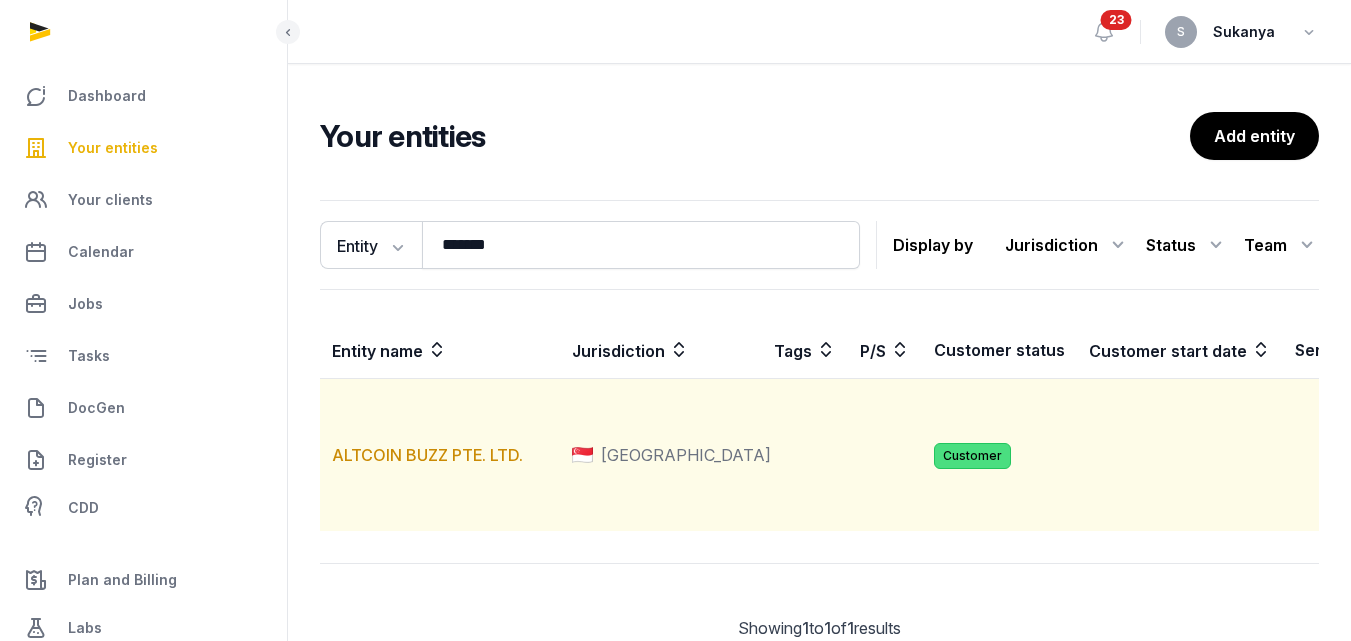 click on "ALTCOIN BUZZ PTE. LTD." at bounding box center [440, 455] 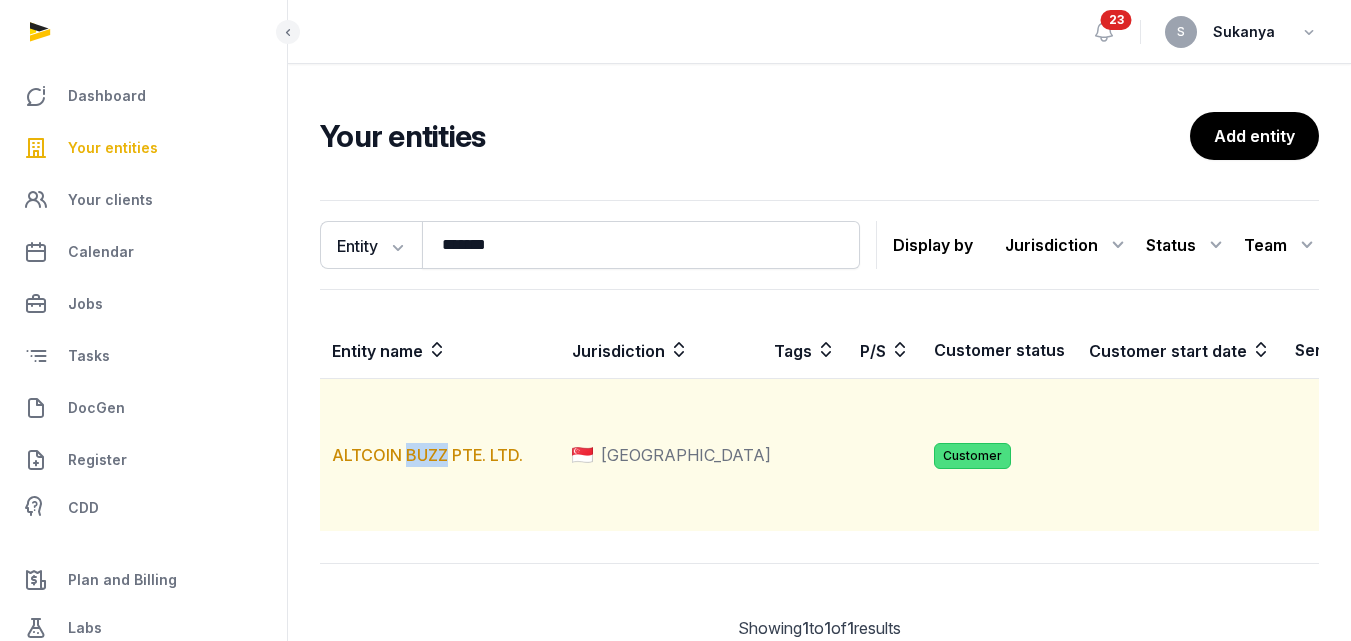 click on "ALTCOIN BUZZ PTE. LTD." at bounding box center [440, 455] 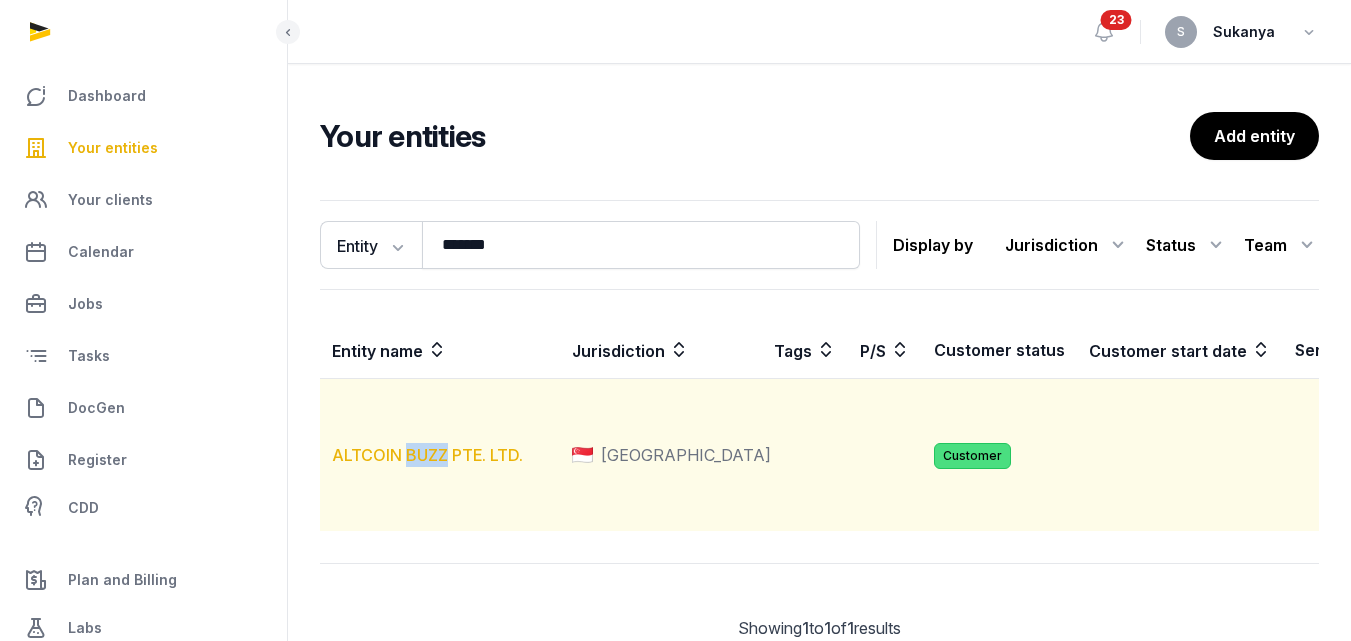 click on "ALTCOIN BUZZ PTE. LTD." at bounding box center (427, 455) 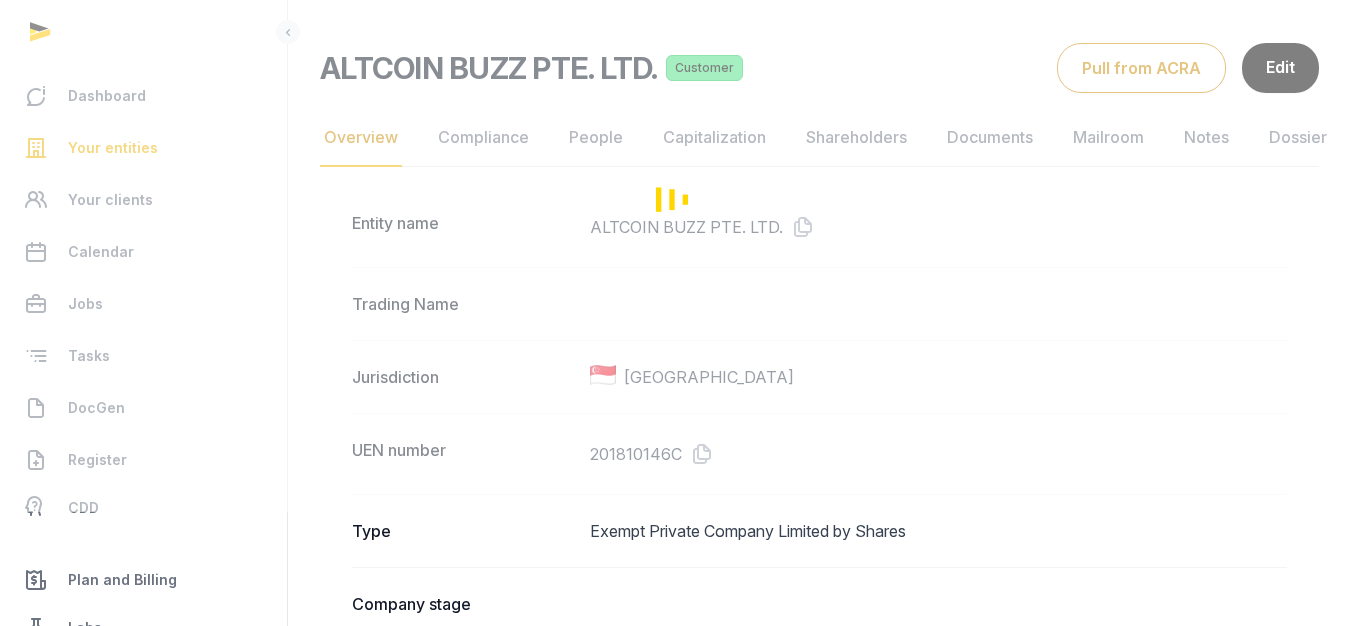 scroll, scrollTop: 200, scrollLeft: 0, axis: vertical 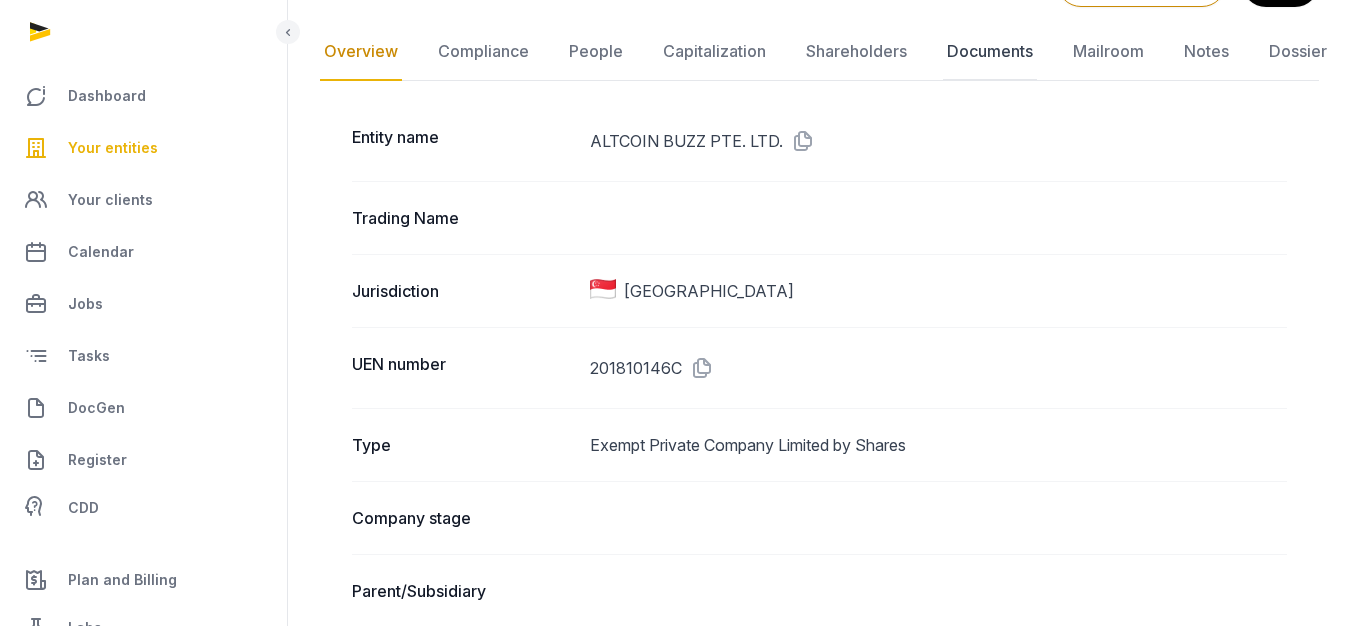 click on "Documents" 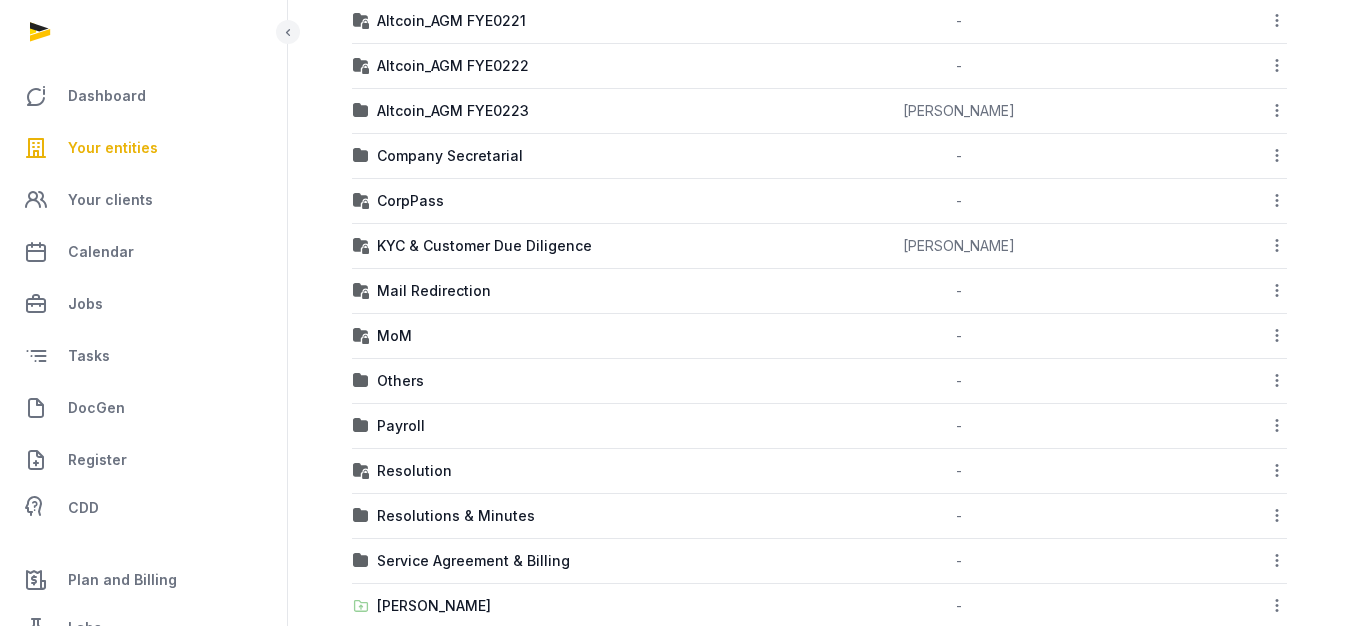 click on "Payroll" at bounding box center (401, 426) 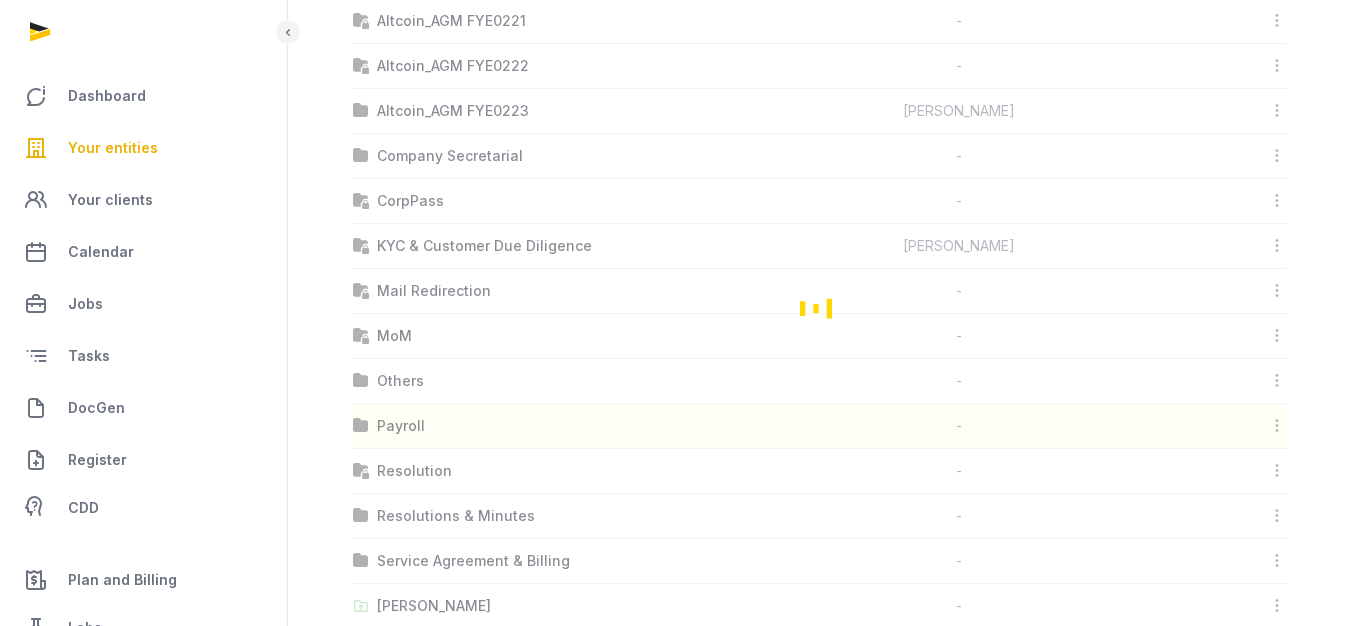 click at bounding box center [819, 307] 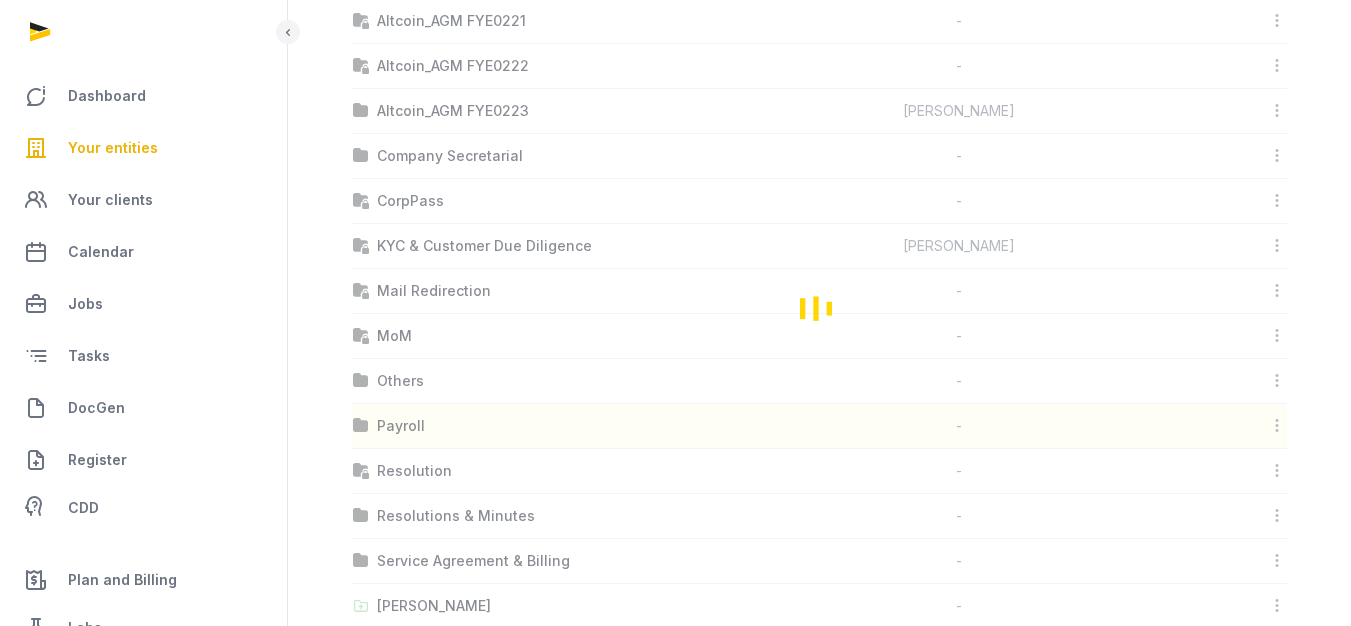 scroll, scrollTop: 15, scrollLeft: 0, axis: vertical 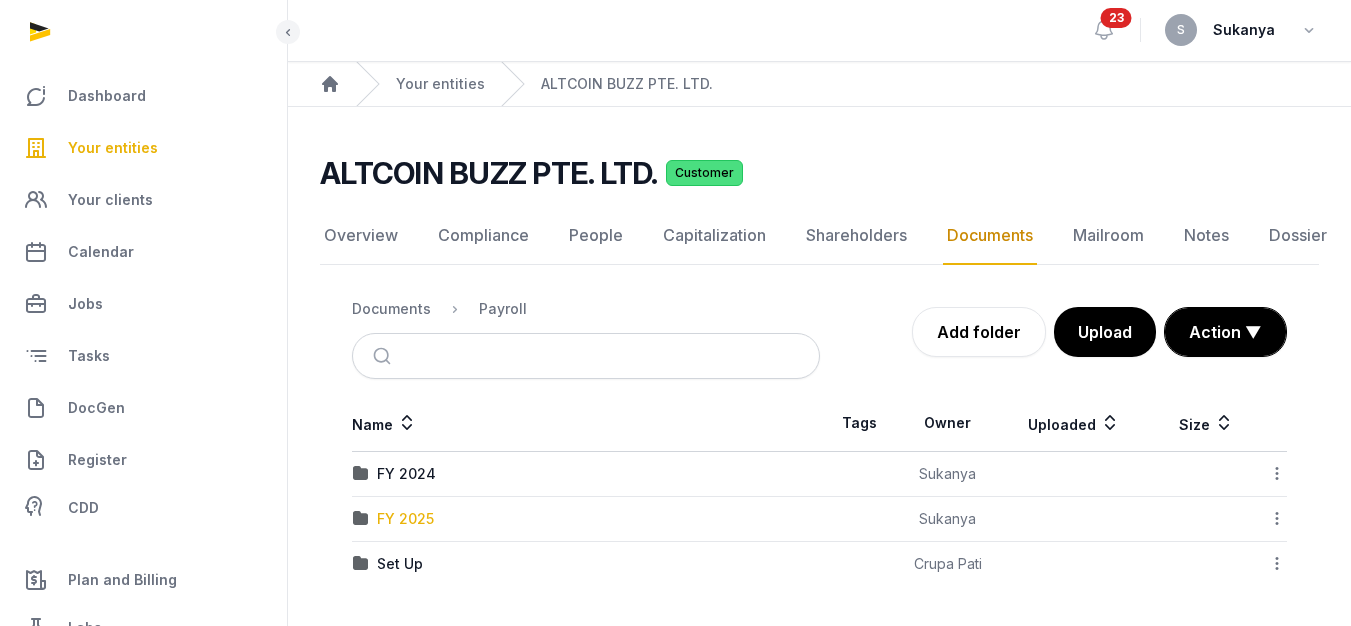click on "FY 2025" at bounding box center [405, 519] 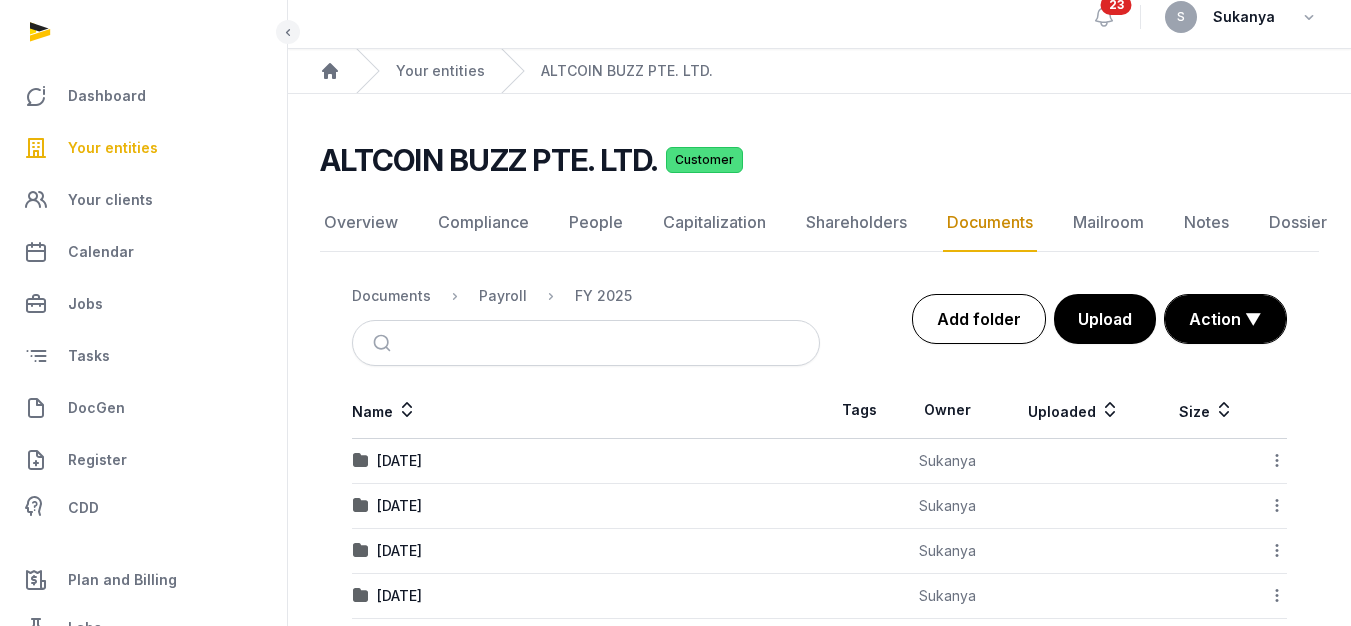 click on "Add folder" at bounding box center [979, 319] 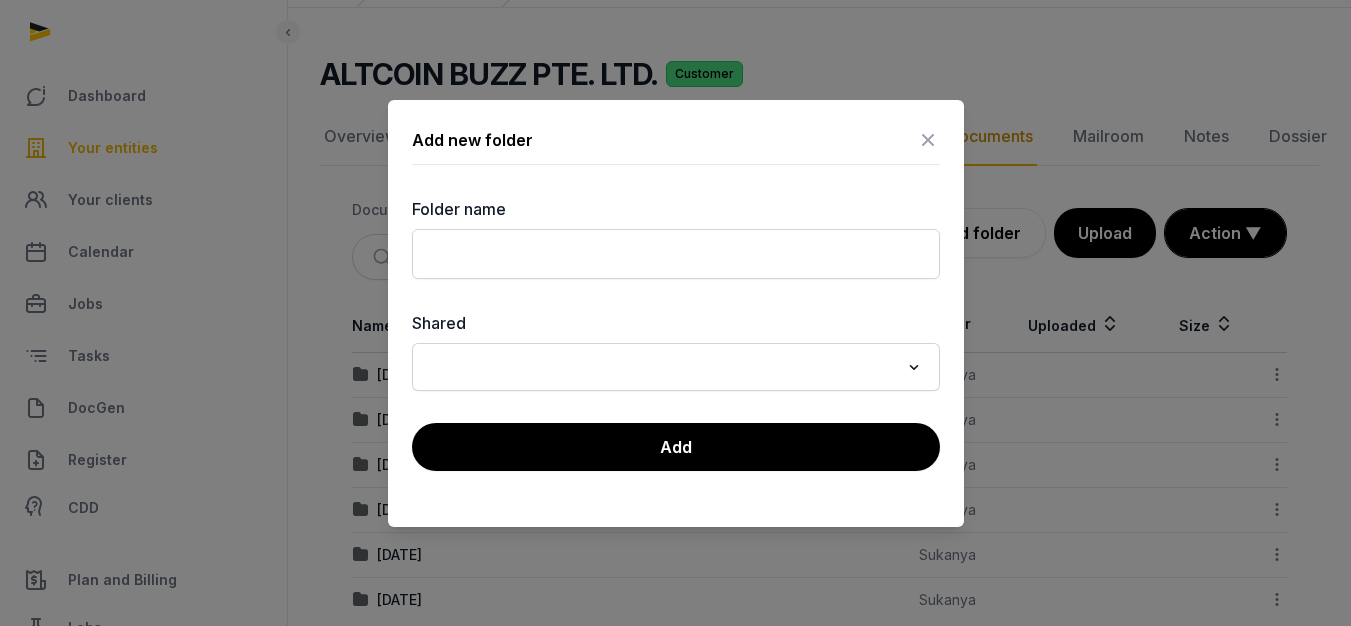 scroll, scrollTop: 137, scrollLeft: 0, axis: vertical 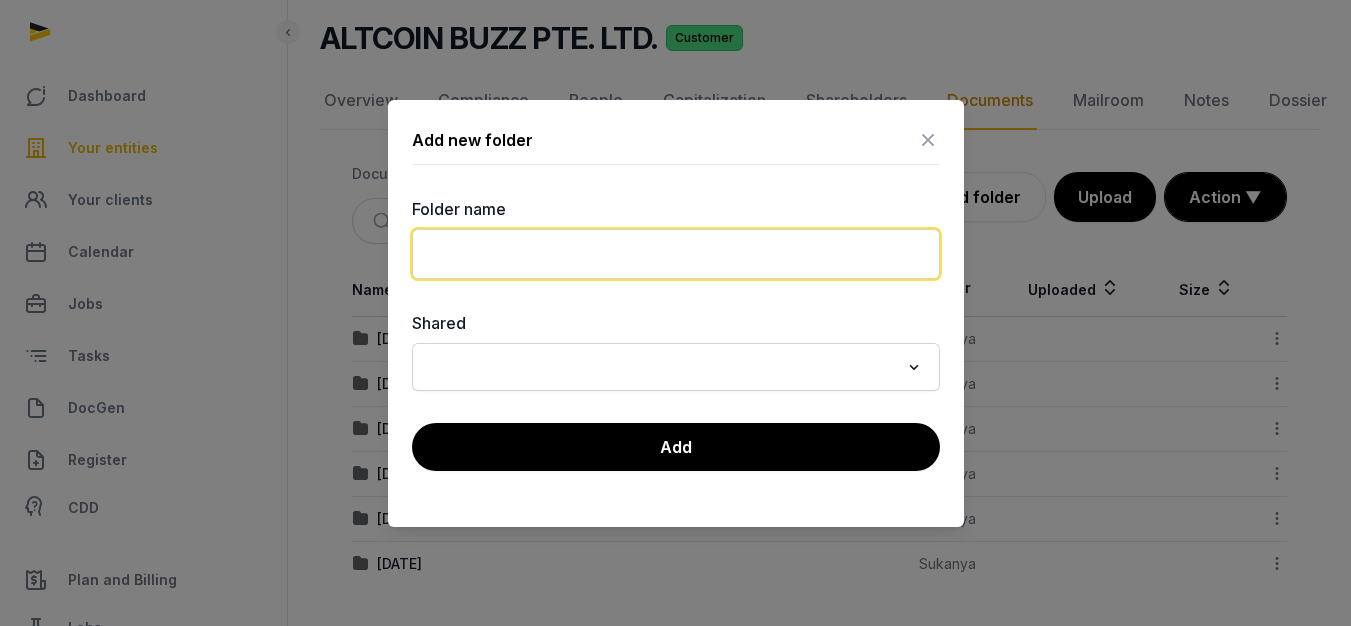 click 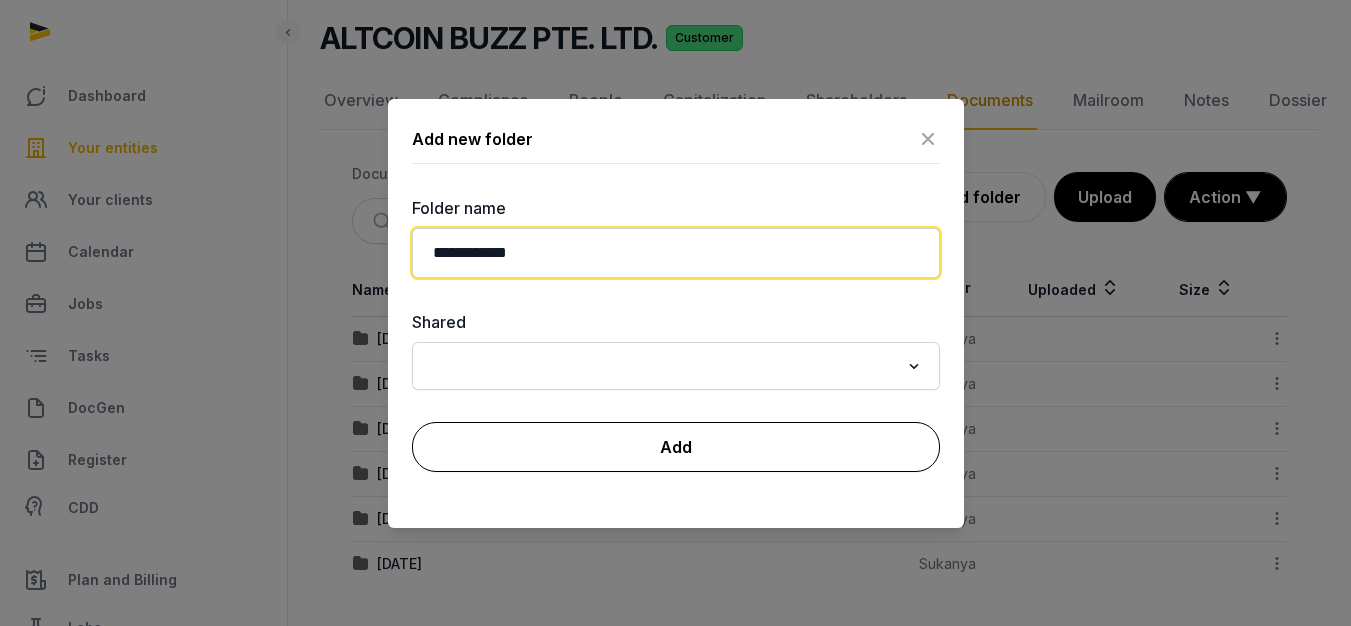 type on "**********" 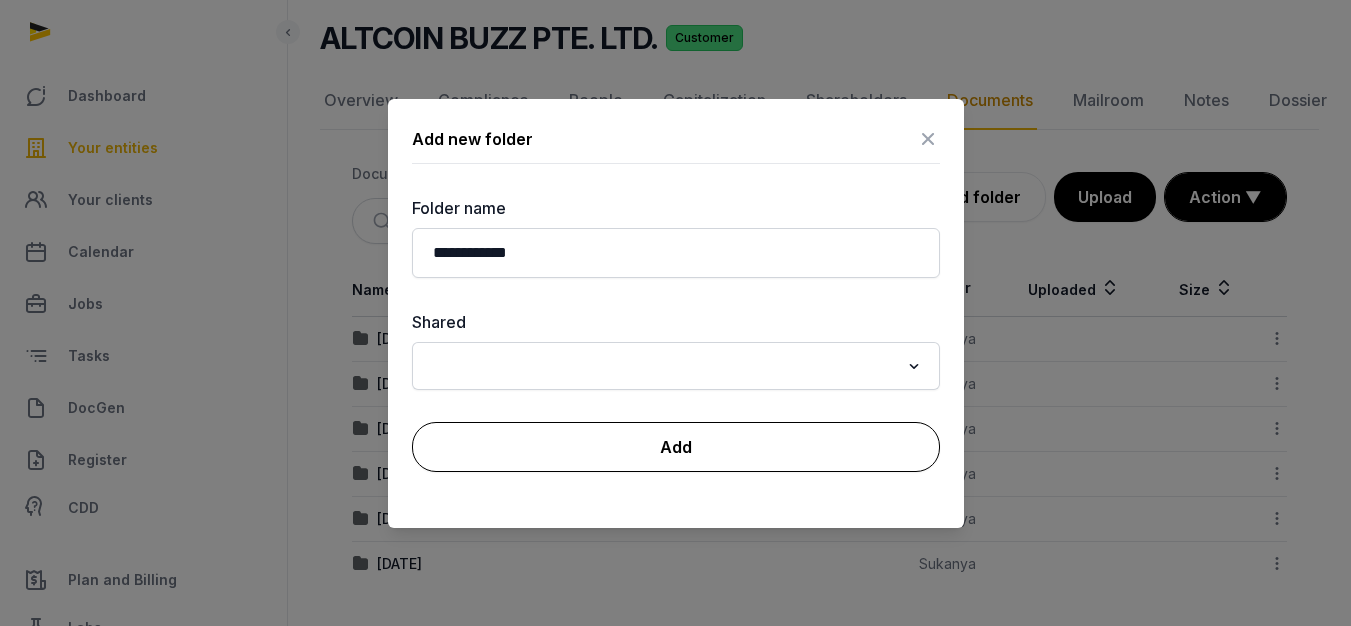 click on "Add" at bounding box center (676, 447) 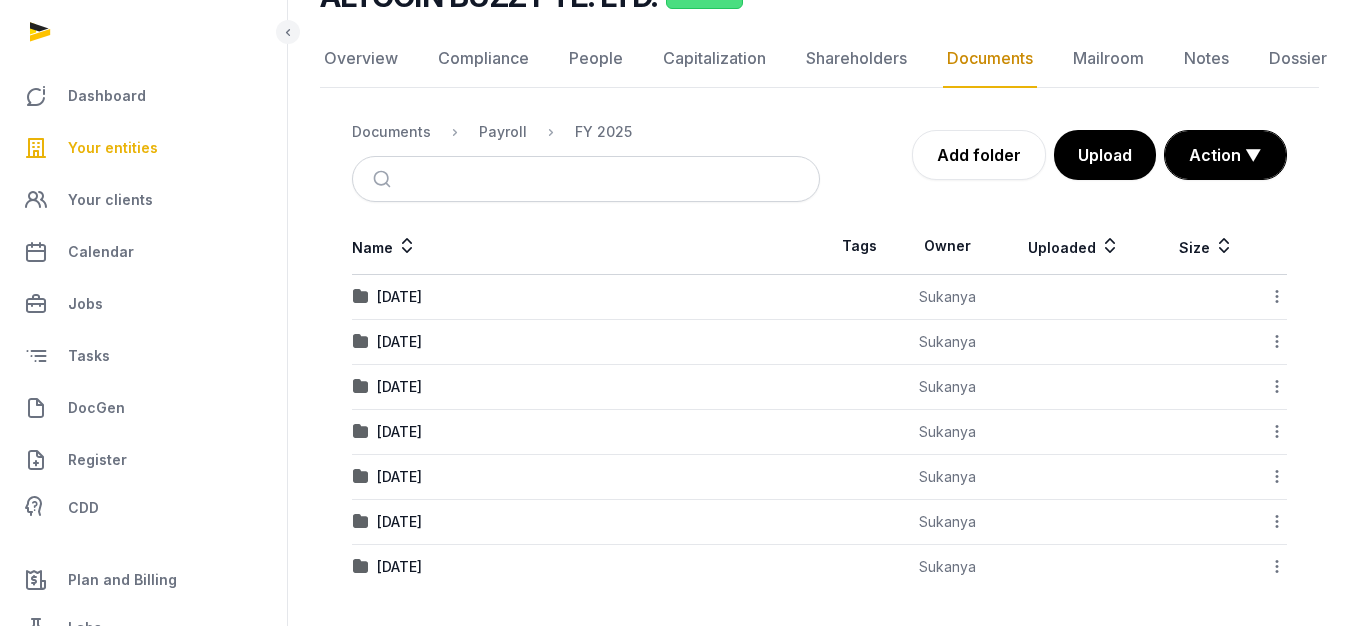 scroll, scrollTop: 182, scrollLeft: 0, axis: vertical 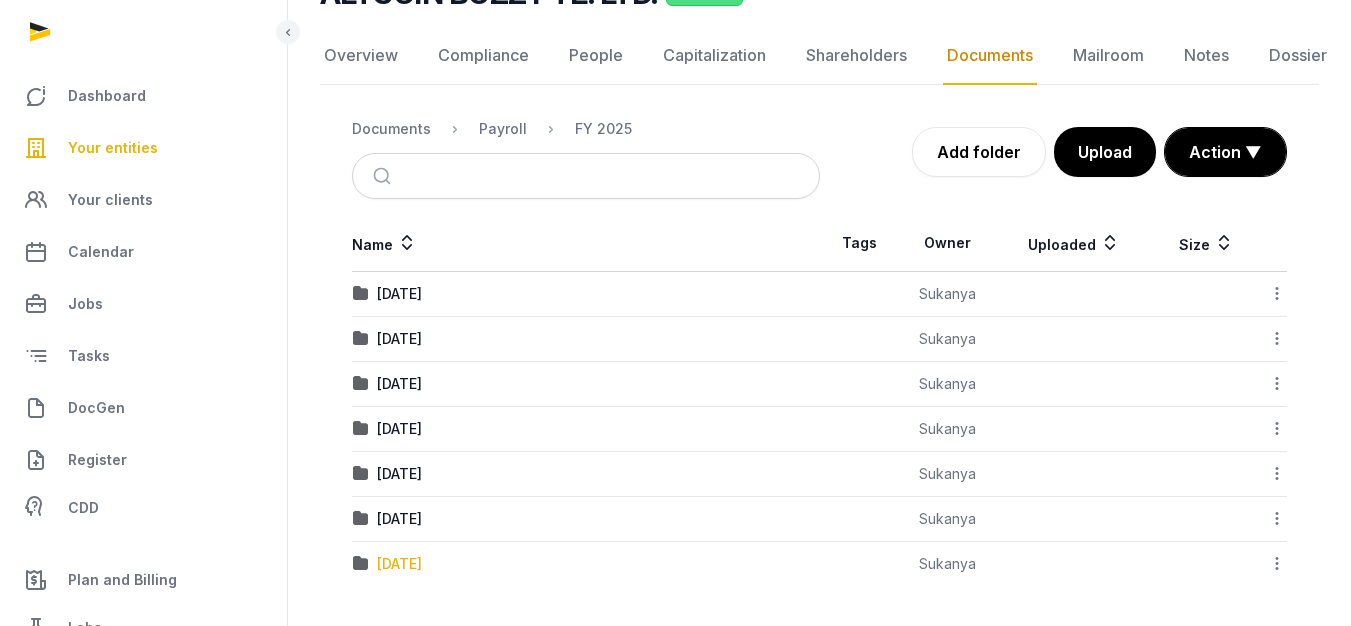 click on "[DATE]" at bounding box center (399, 564) 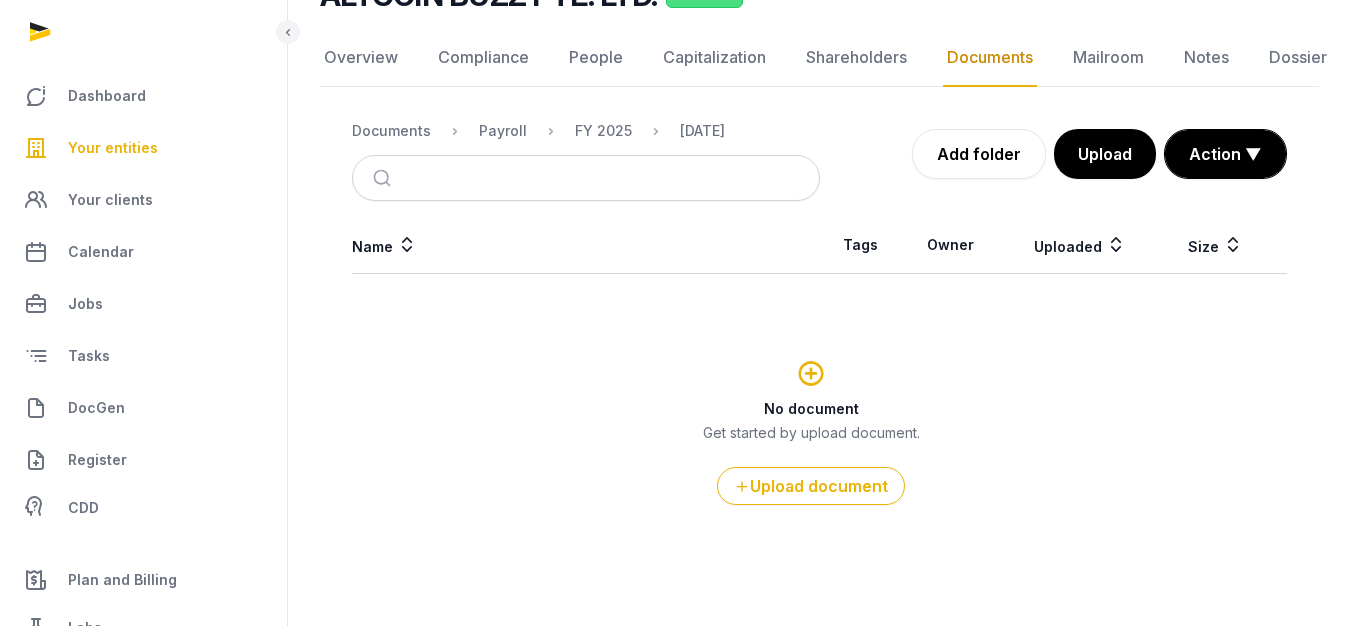 scroll, scrollTop: 180, scrollLeft: 0, axis: vertical 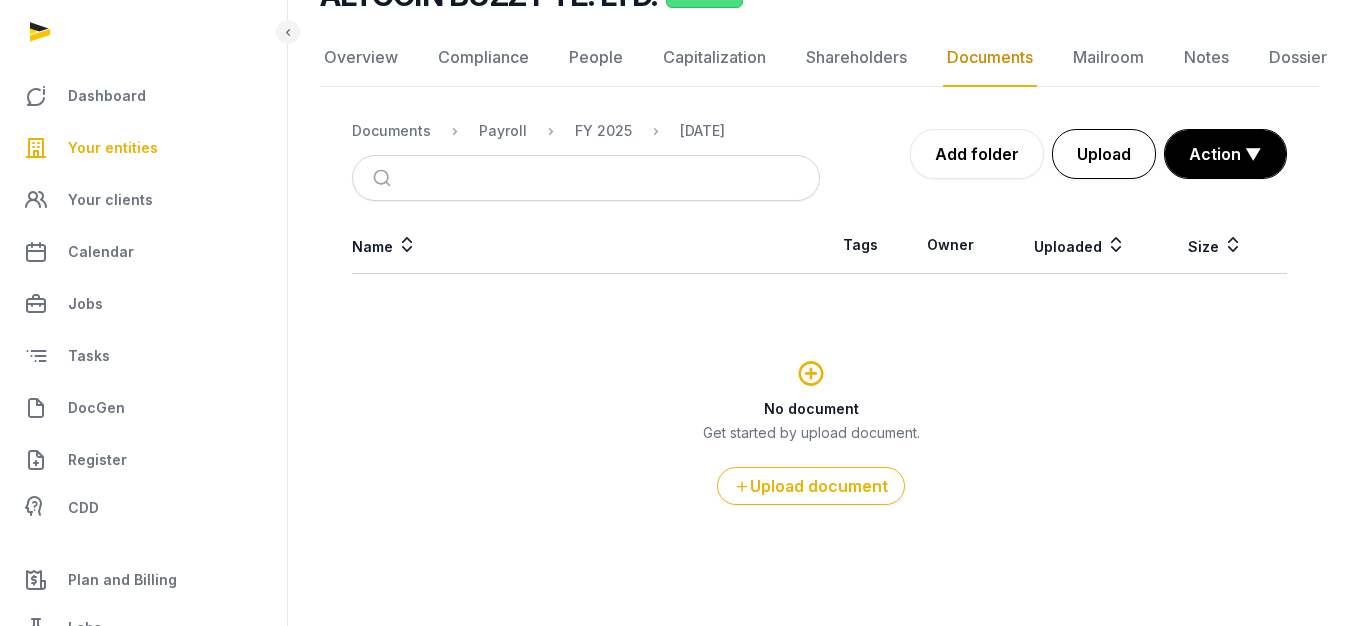 click on "Upload" at bounding box center [1104, 154] 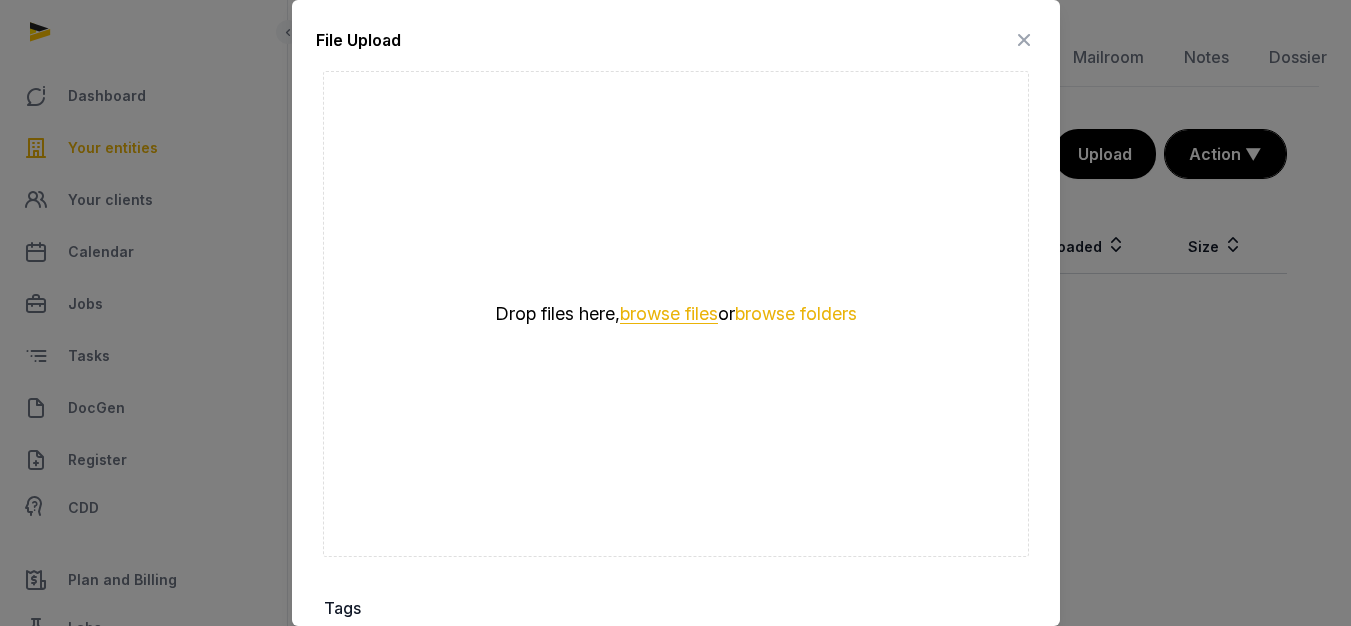 click on "browse files" at bounding box center (669, 314) 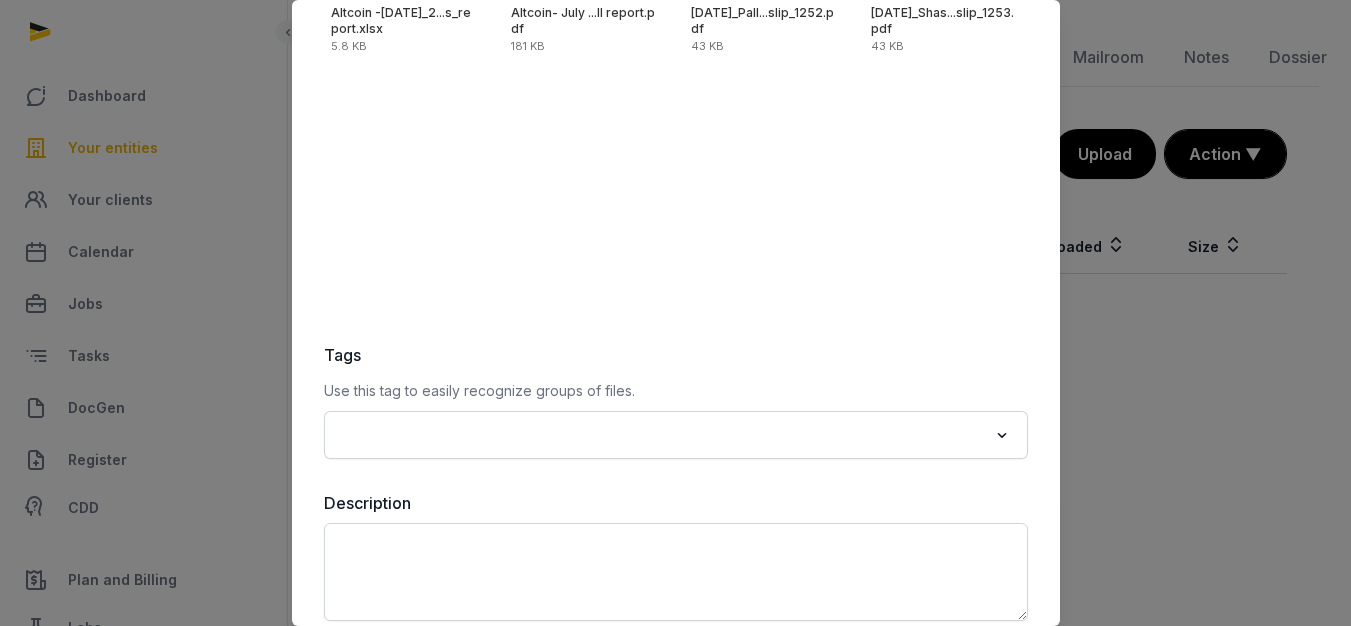 scroll, scrollTop: 337, scrollLeft: 0, axis: vertical 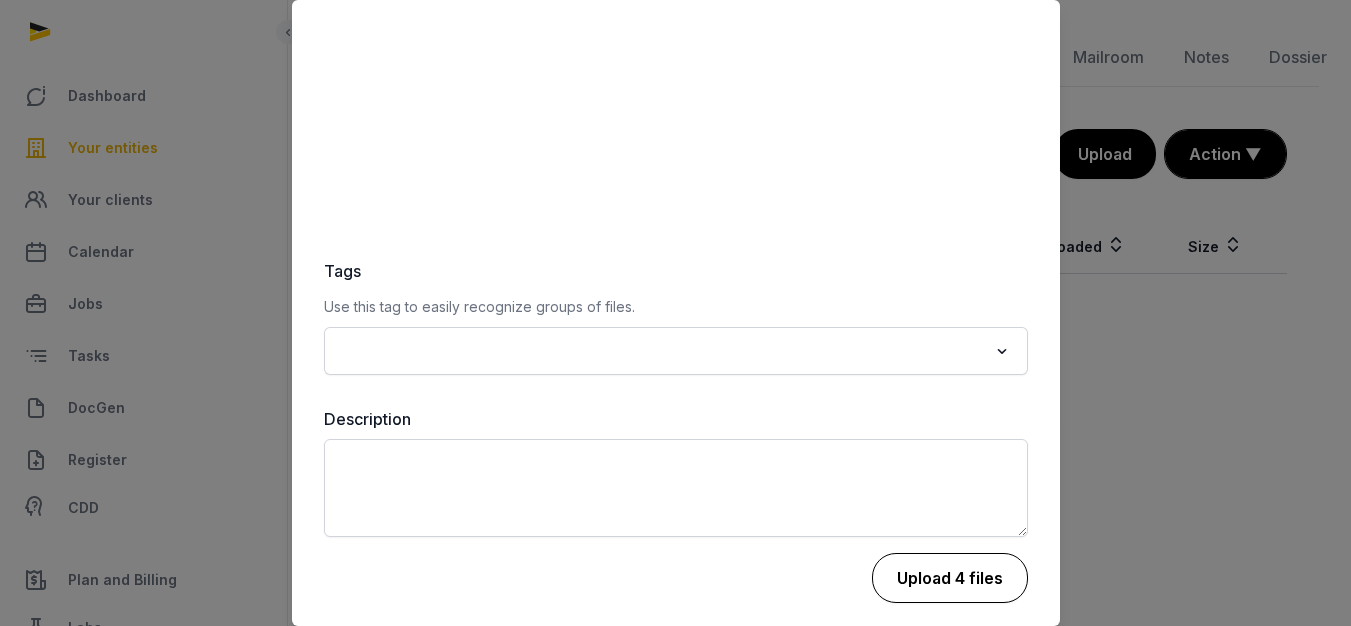 click on "Upload 4 files" at bounding box center (950, 578) 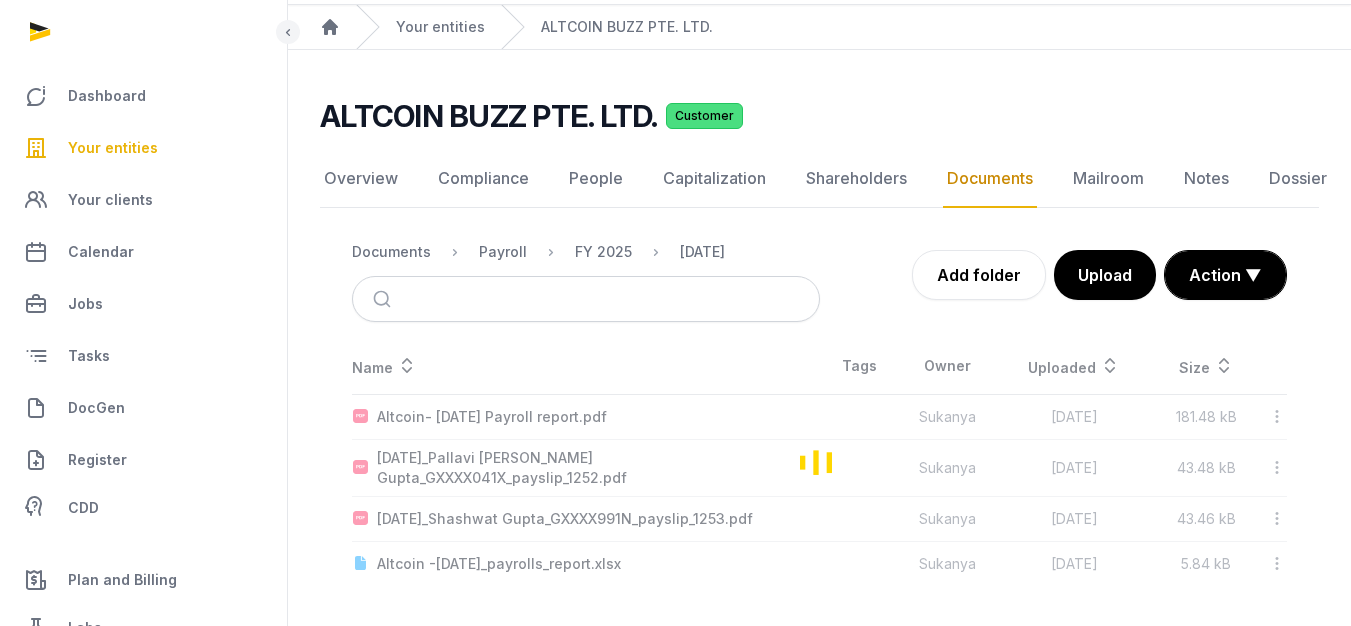 scroll, scrollTop: 47, scrollLeft: 0, axis: vertical 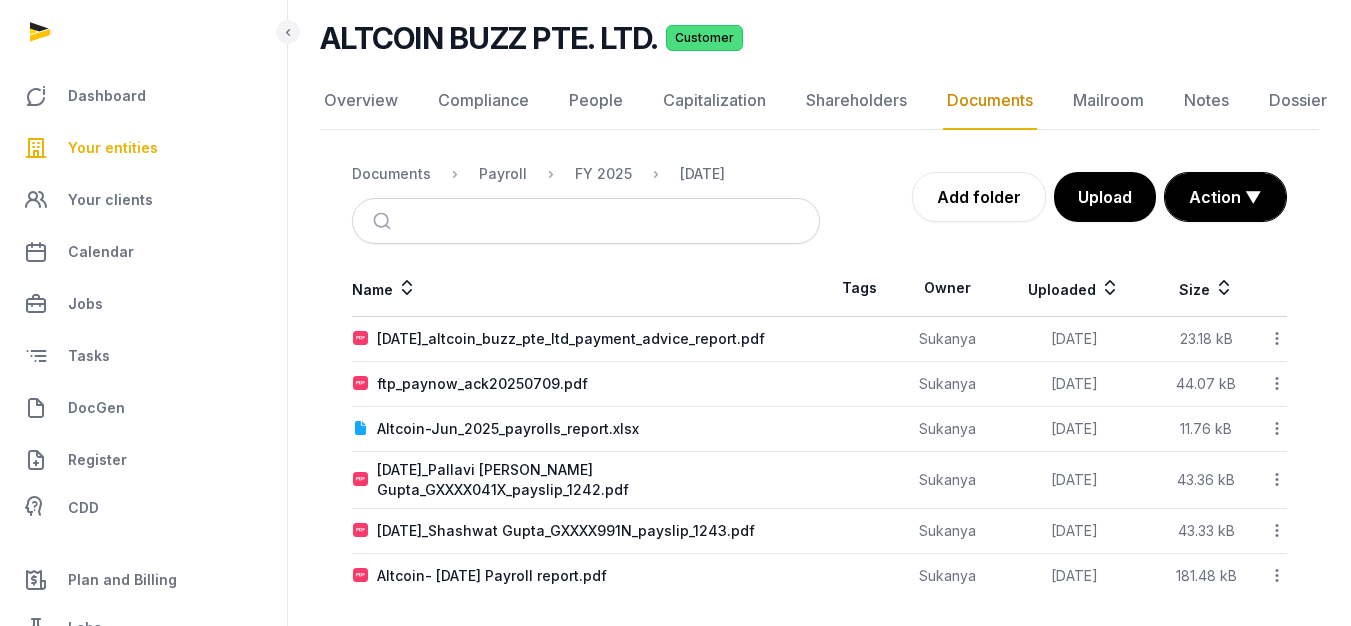 click on "Documents  Payroll FY 2025 6. June 2025" at bounding box center (586, 174) 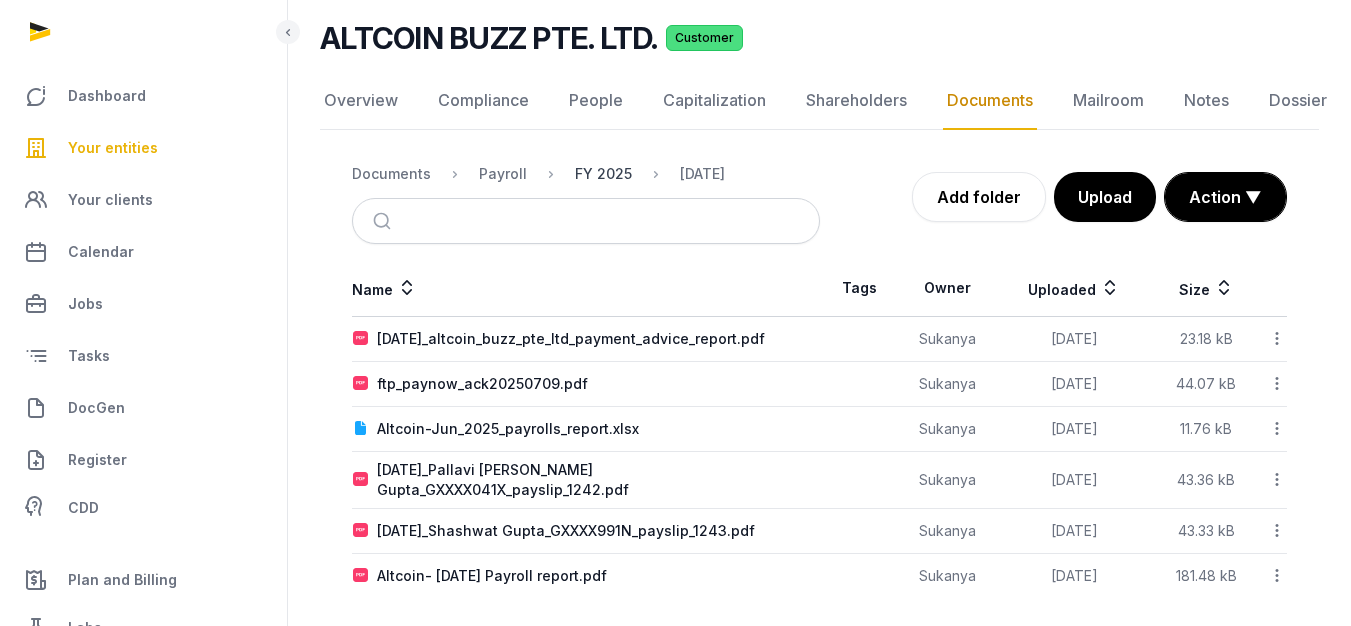 click on "FY 2025" at bounding box center [603, 174] 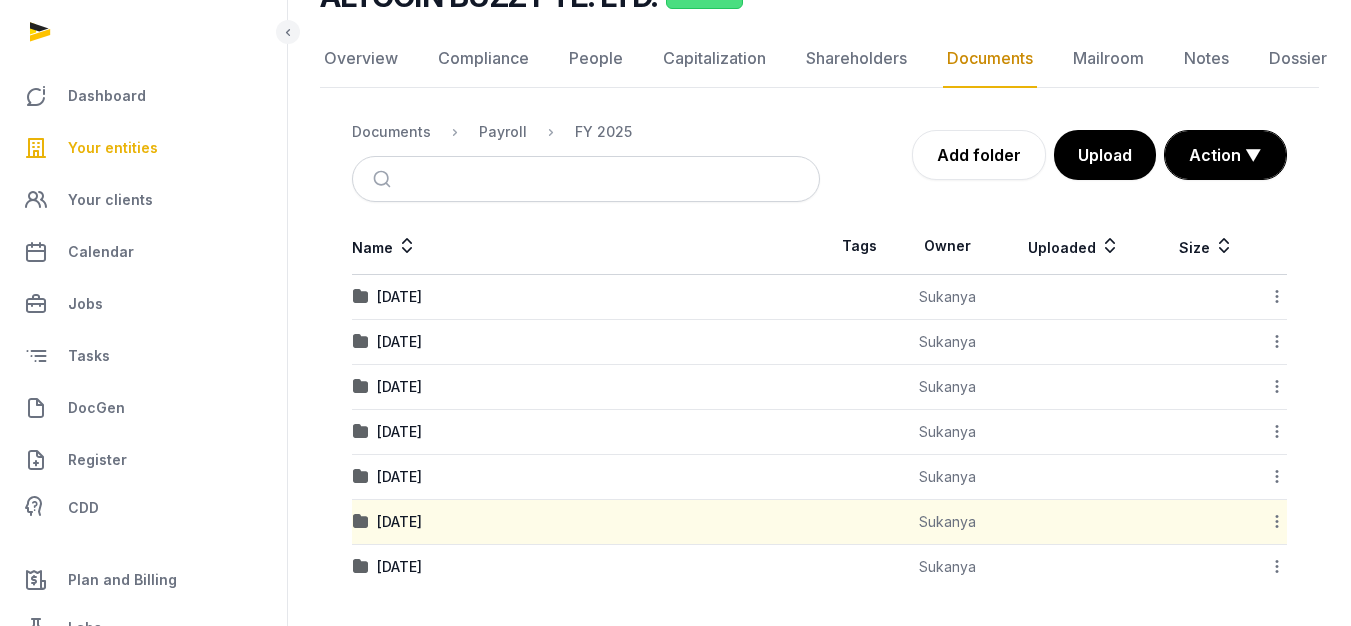 scroll, scrollTop: 182, scrollLeft: 0, axis: vertical 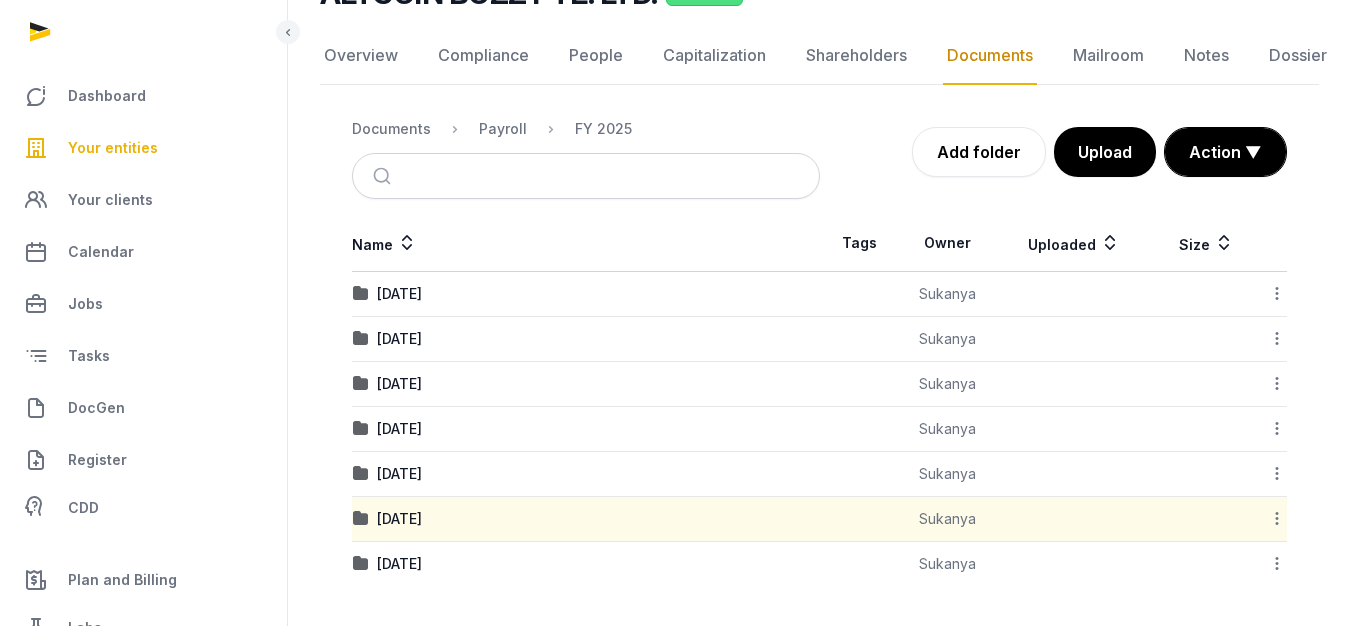 click 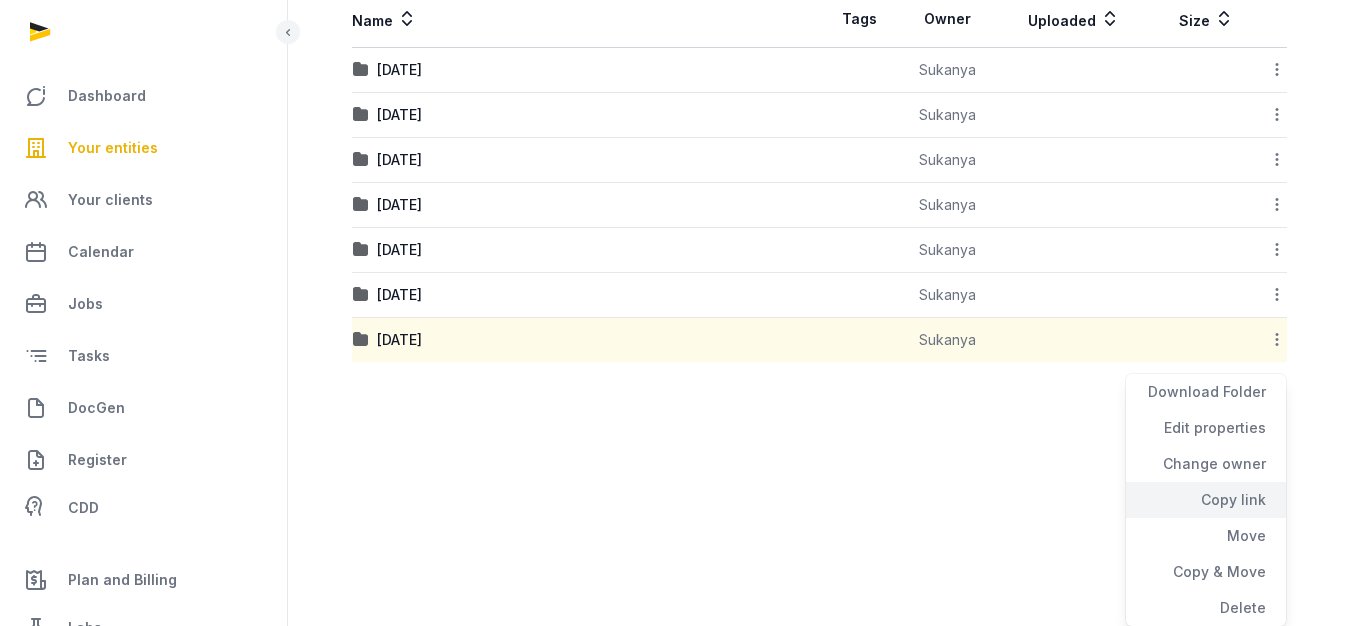 click on "Copy link" 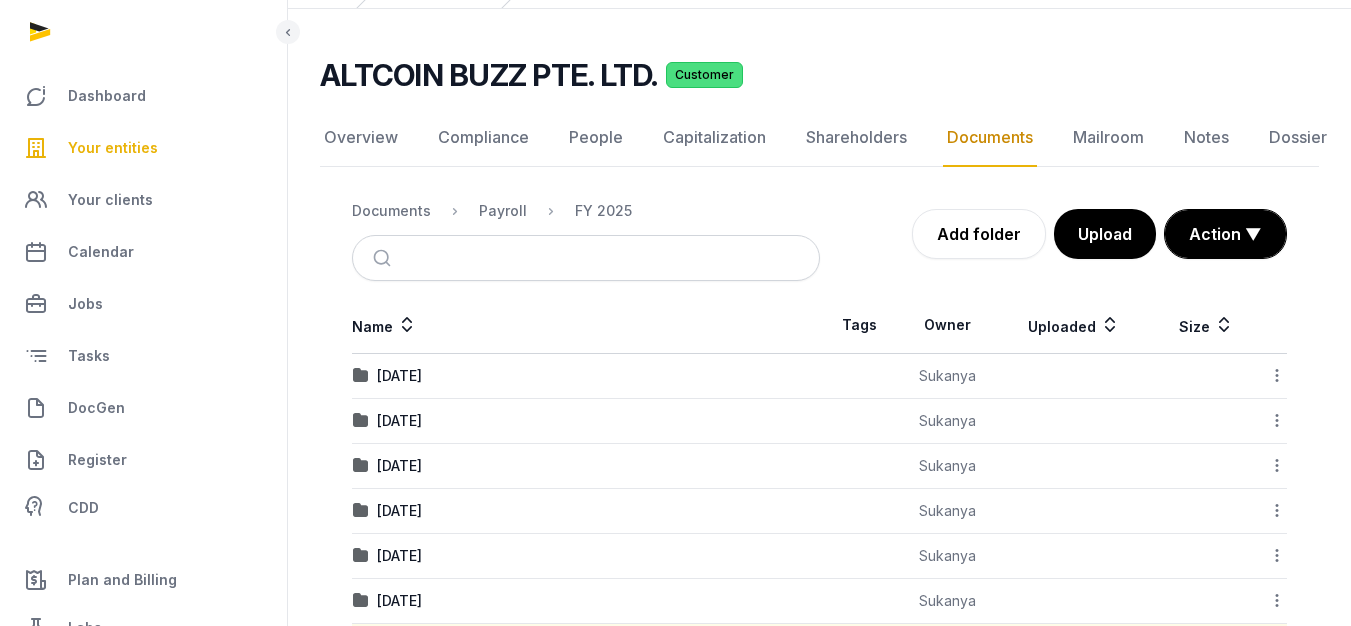 scroll, scrollTop: 0, scrollLeft: 0, axis: both 